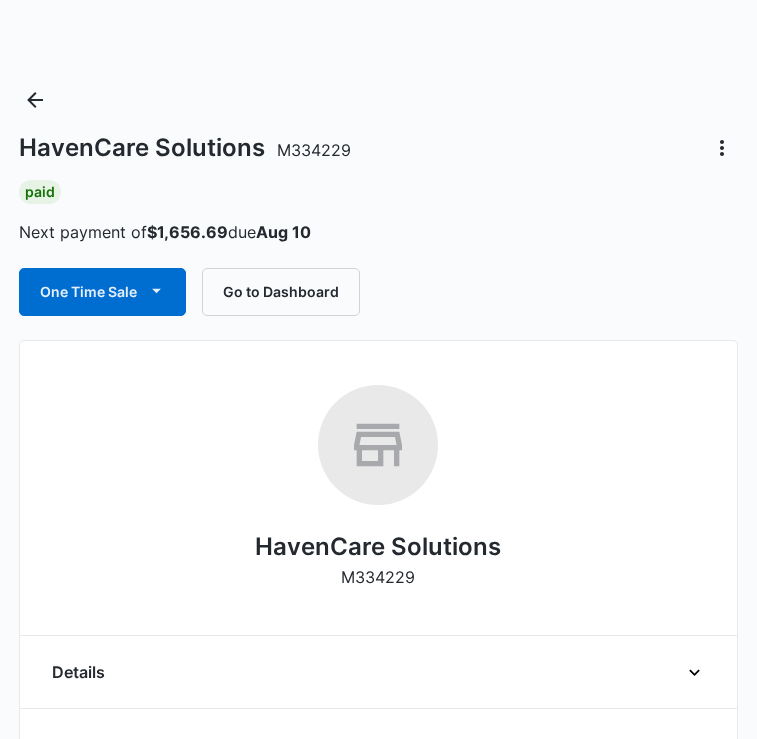 scroll, scrollTop: 822, scrollLeft: 0, axis: vertical 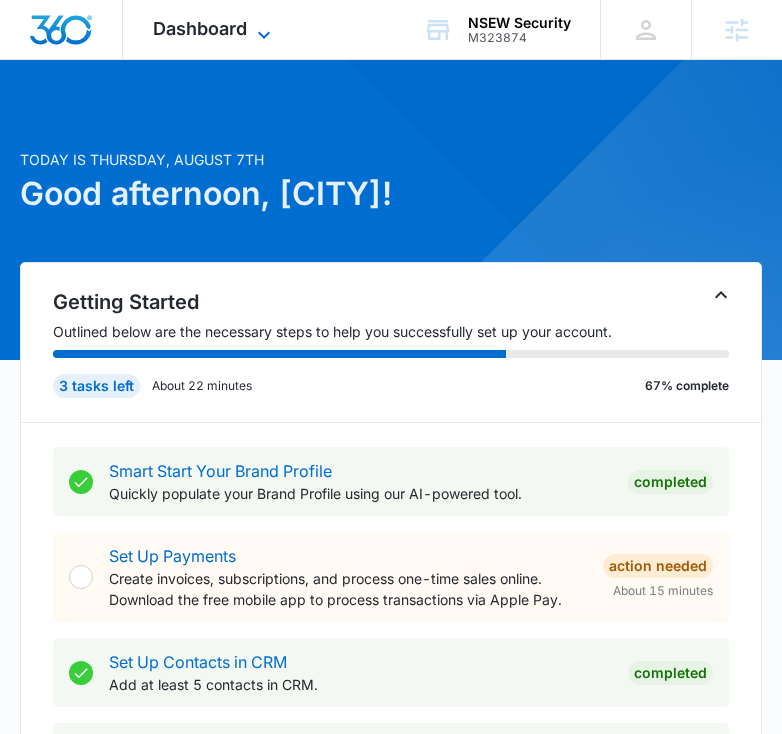 click on "Dashboard" at bounding box center (200, 28) 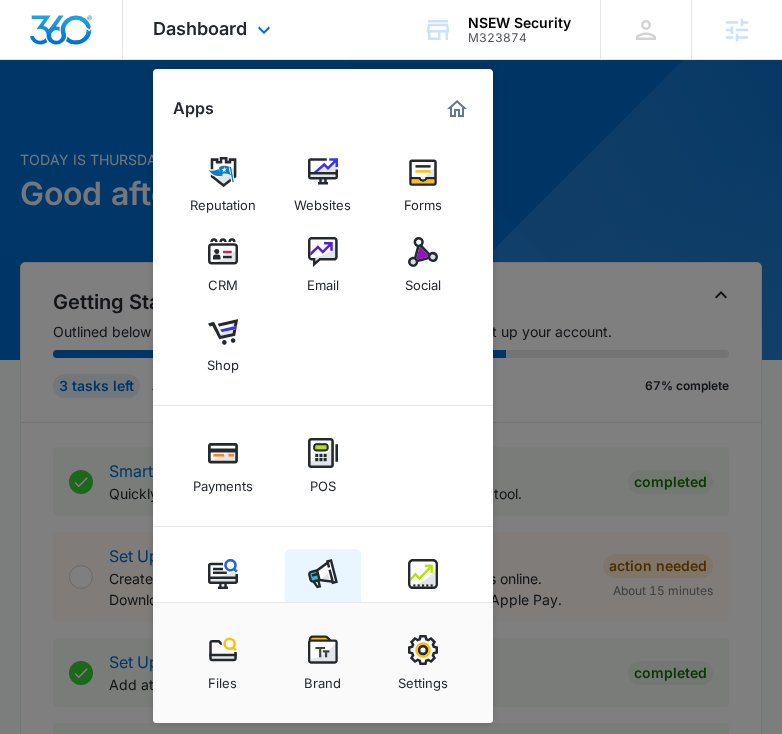 click on "Ads" at bounding box center (323, 587) 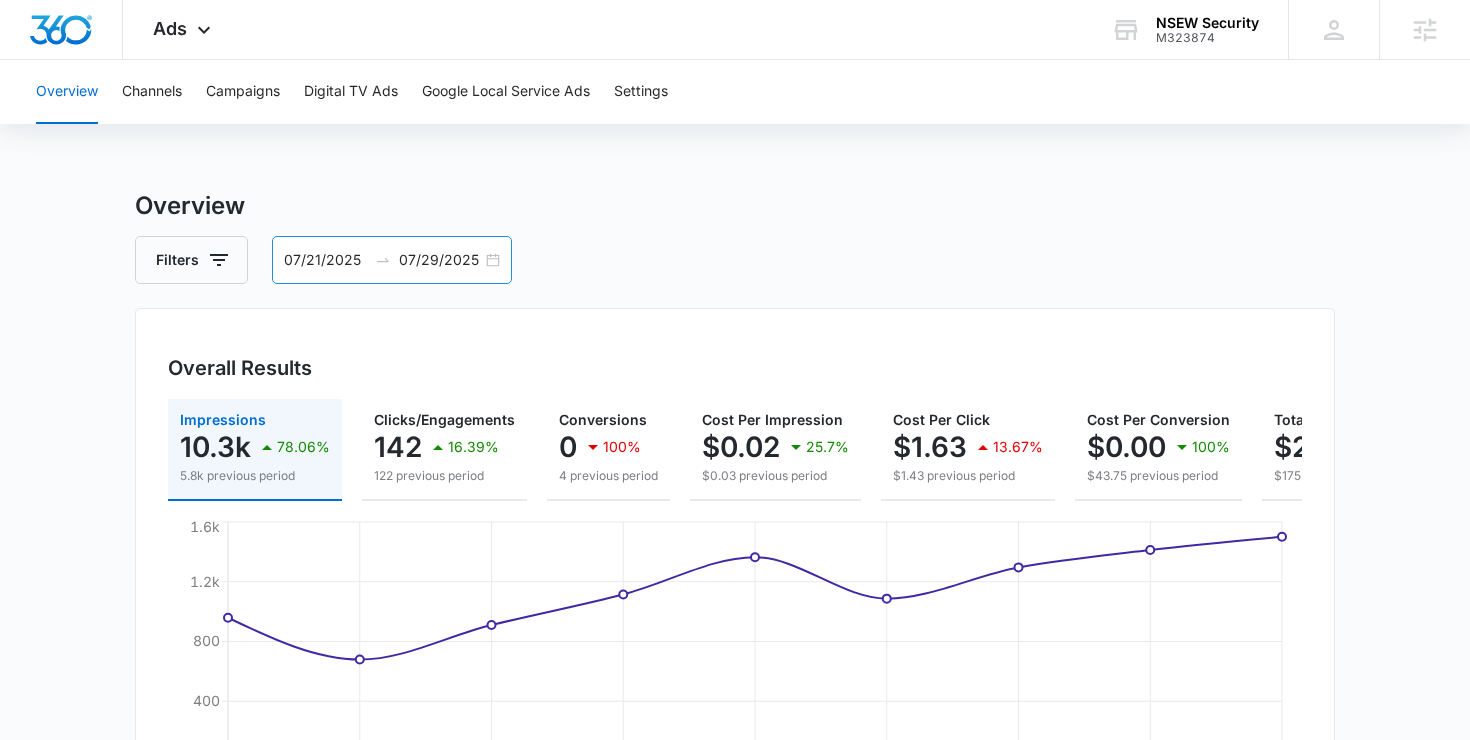 click on "07/21/2025 07/29/2025" at bounding box center [392, 260] 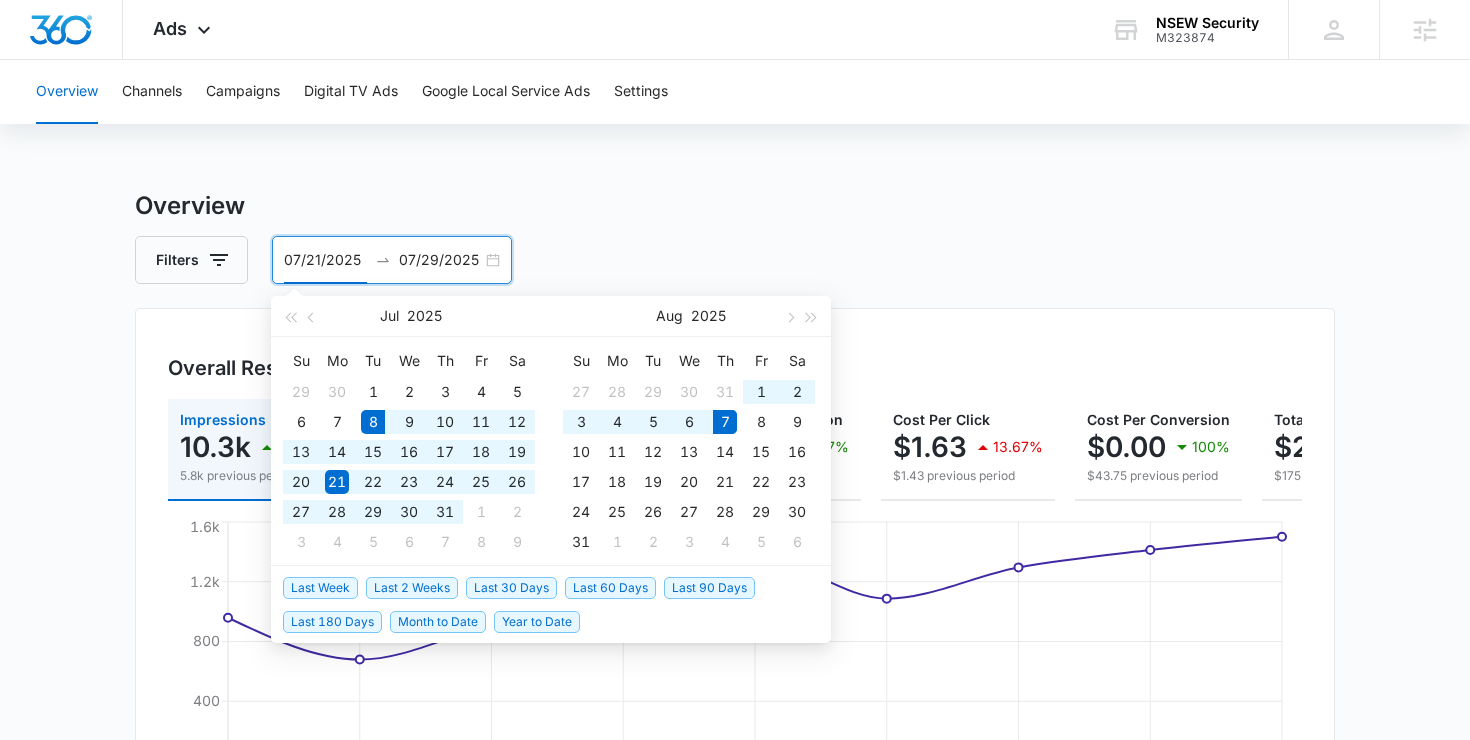click on "Last 30 Days" at bounding box center (511, 588) 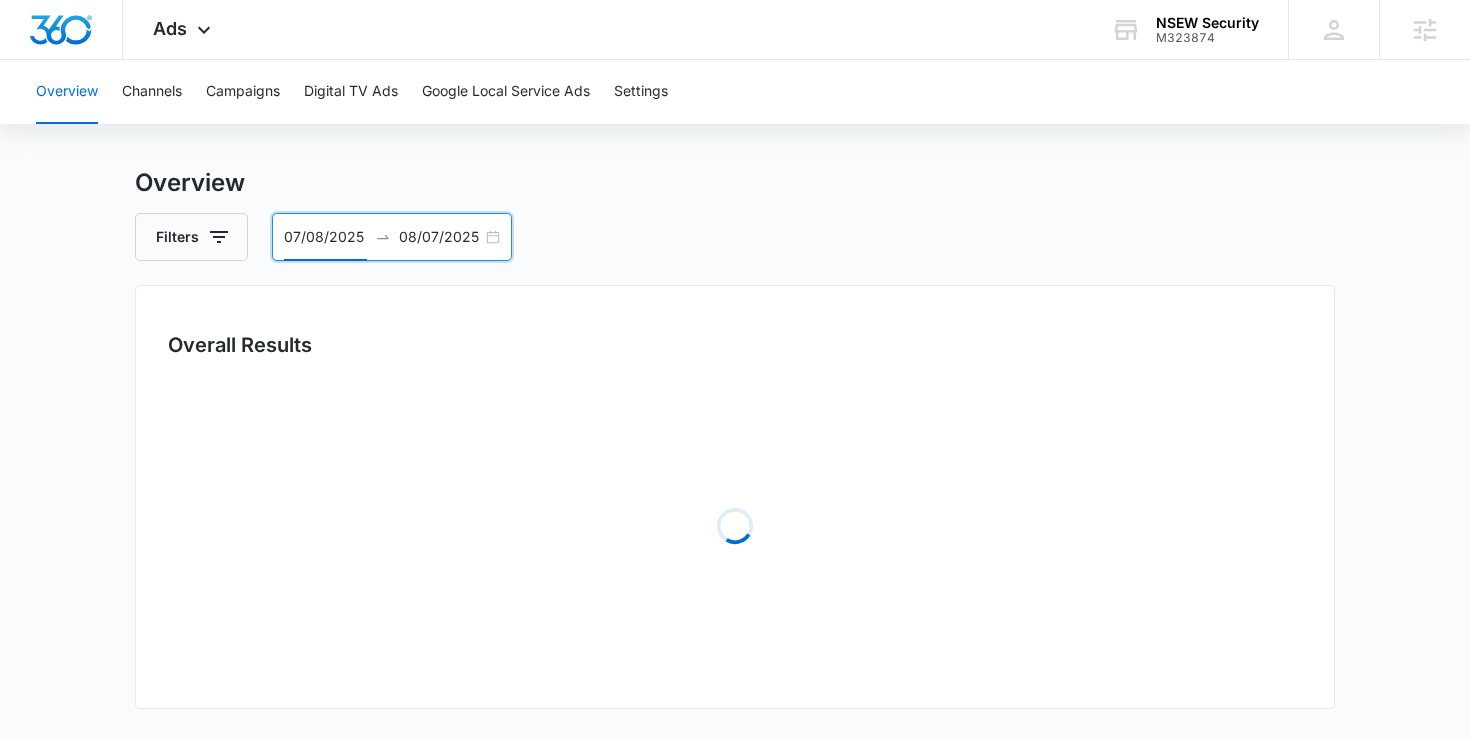scroll, scrollTop: 25, scrollLeft: 0, axis: vertical 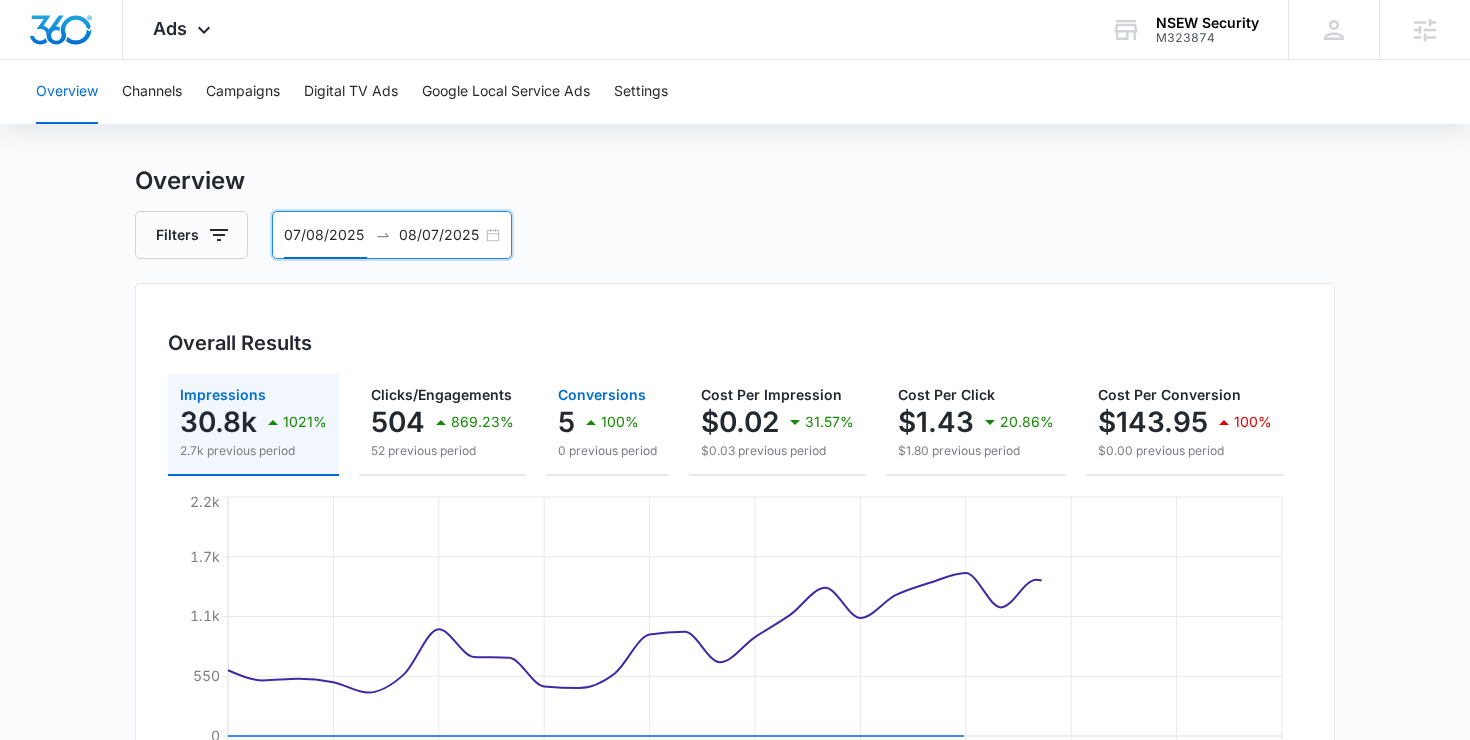 click on "Conversions 5 100%  0 previous period" at bounding box center (607, 425) 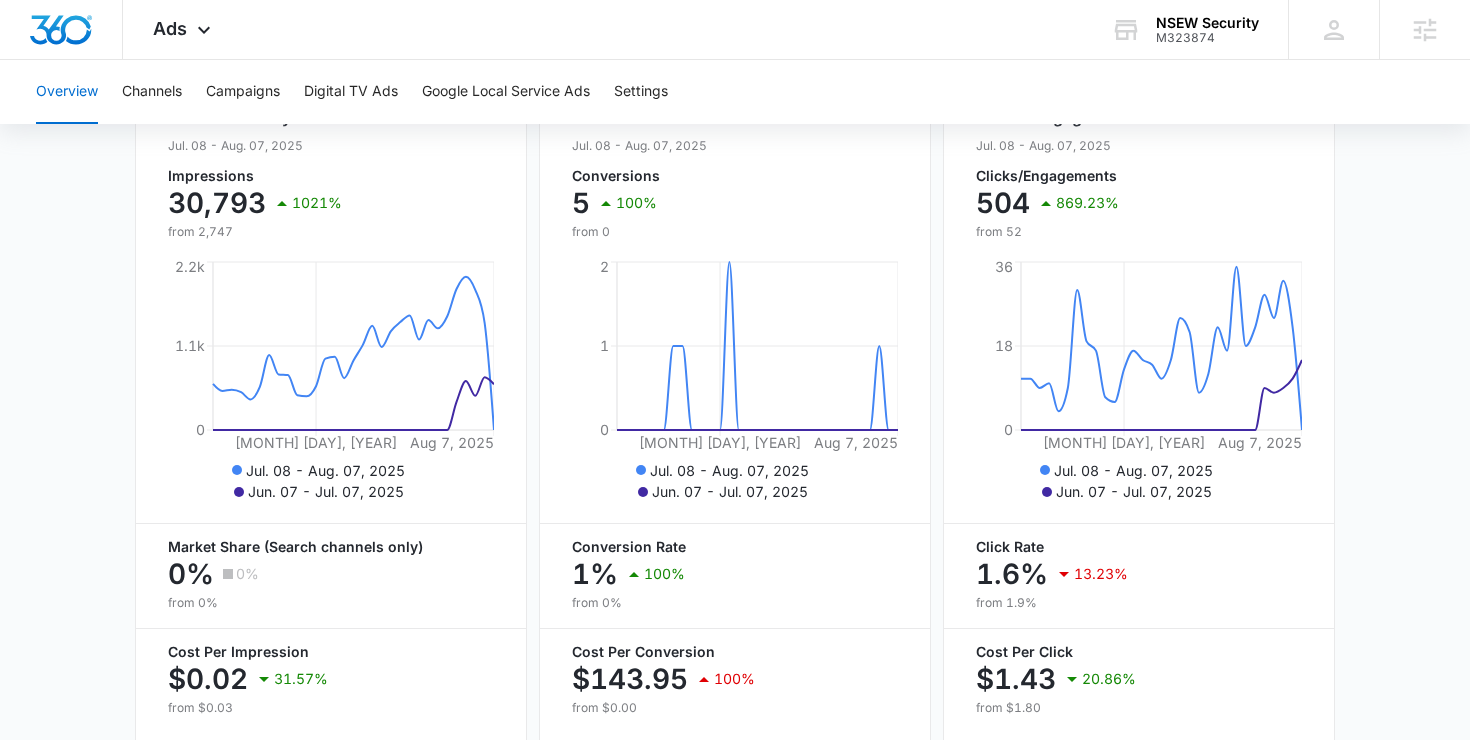 scroll, scrollTop: 884, scrollLeft: 0, axis: vertical 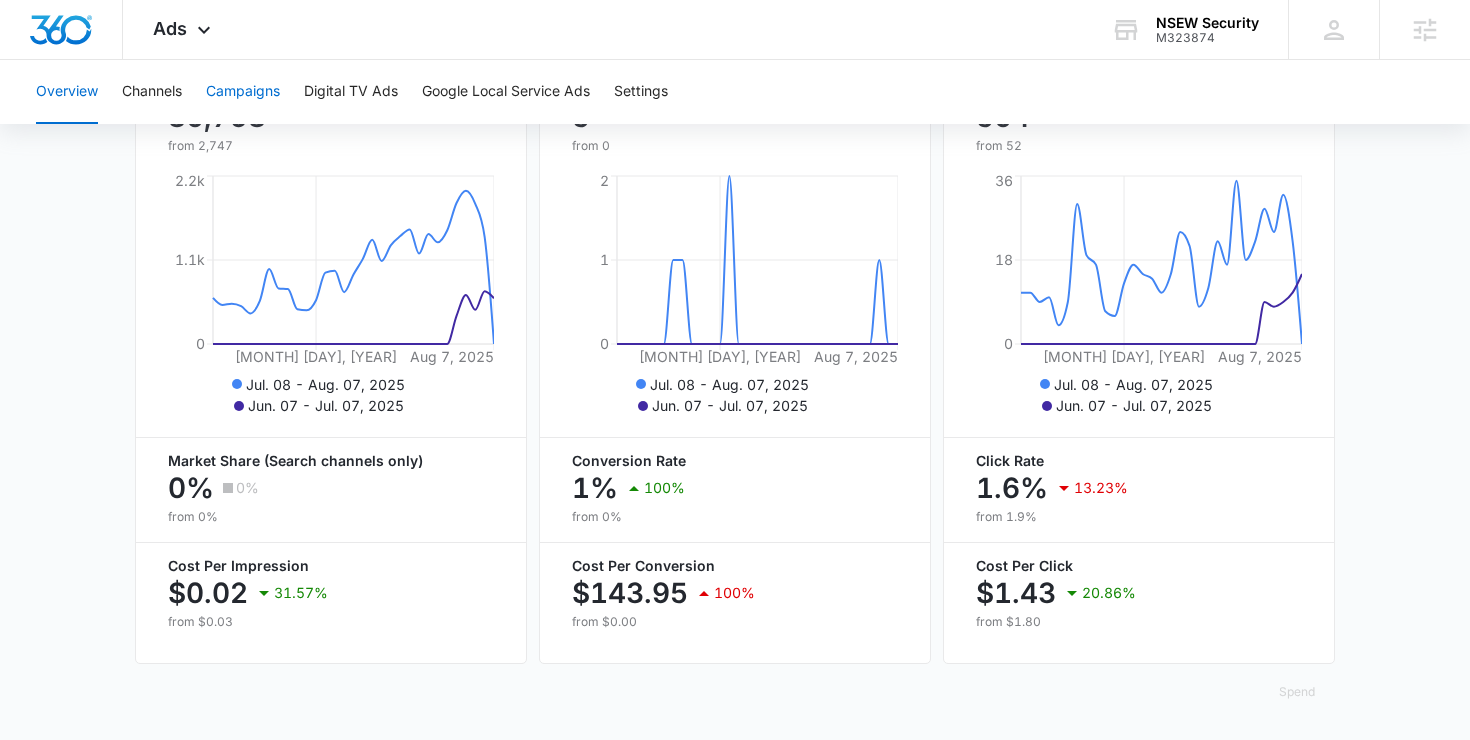 click on "Campaigns" at bounding box center [243, 92] 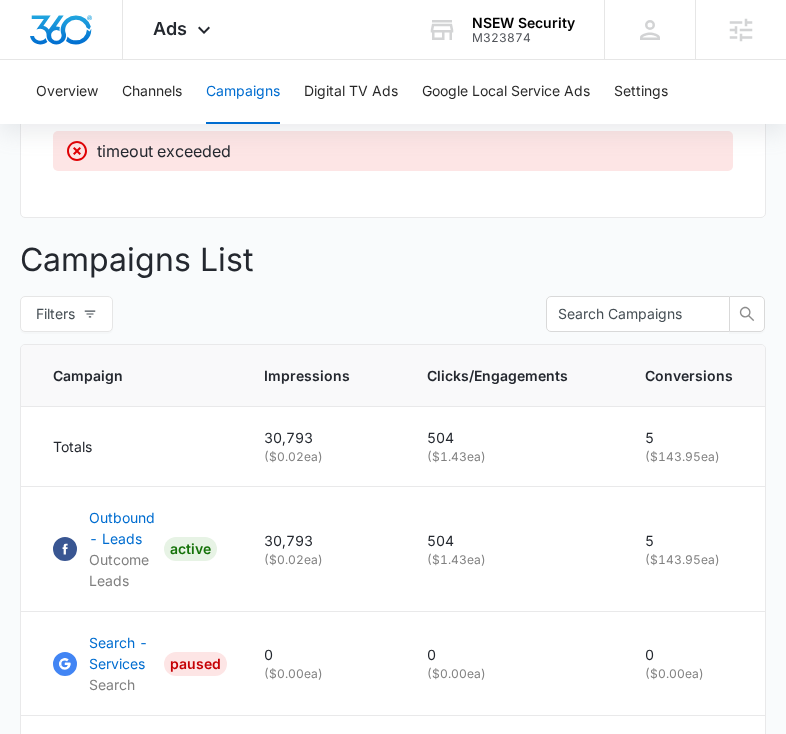 scroll, scrollTop: 411, scrollLeft: 0, axis: vertical 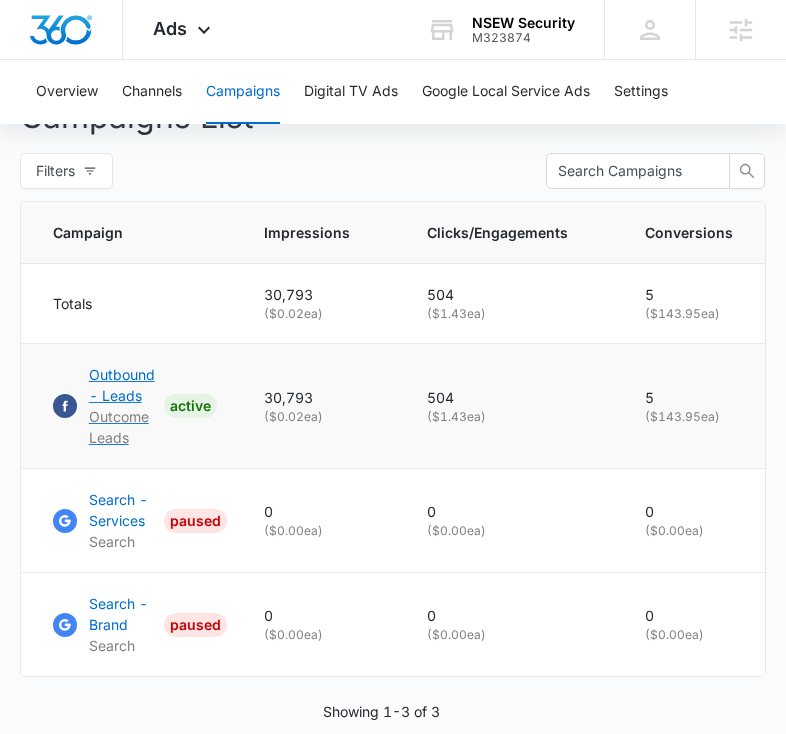 click on "Outbound - Leads" at bounding box center [122, 385] 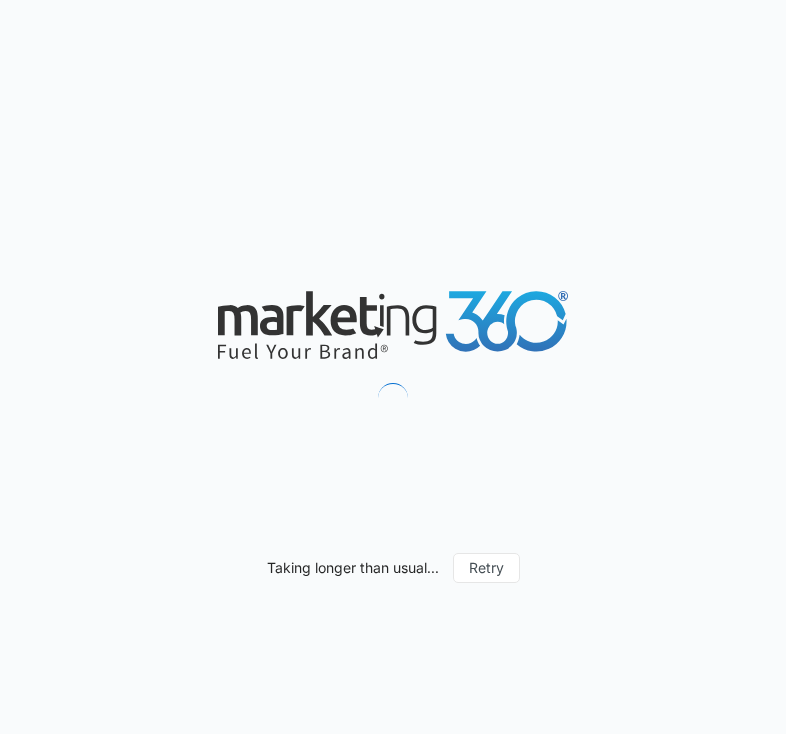 scroll, scrollTop: 0, scrollLeft: 0, axis: both 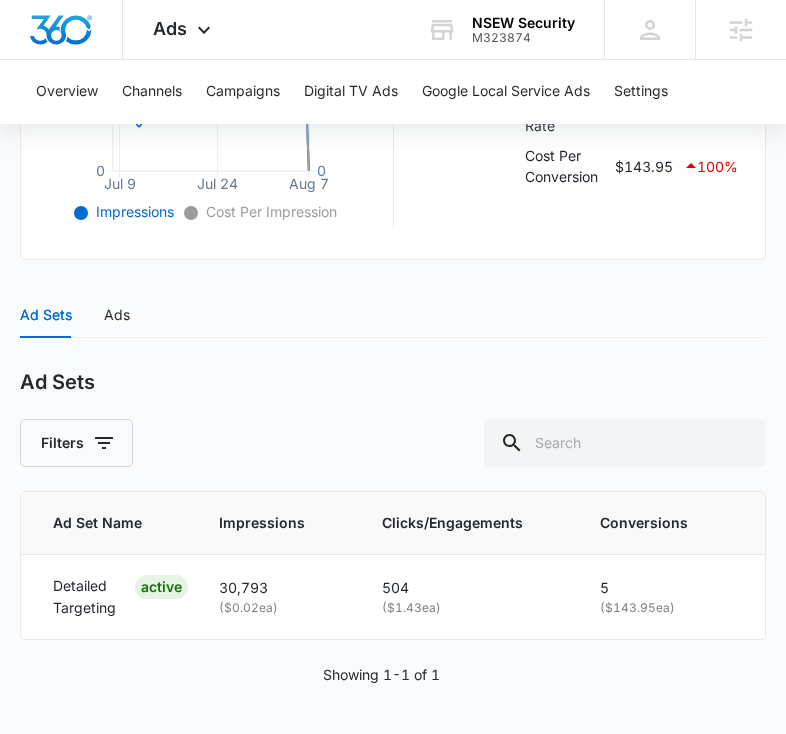click on "Ad Sets Ads" at bounding box center (75, 315) 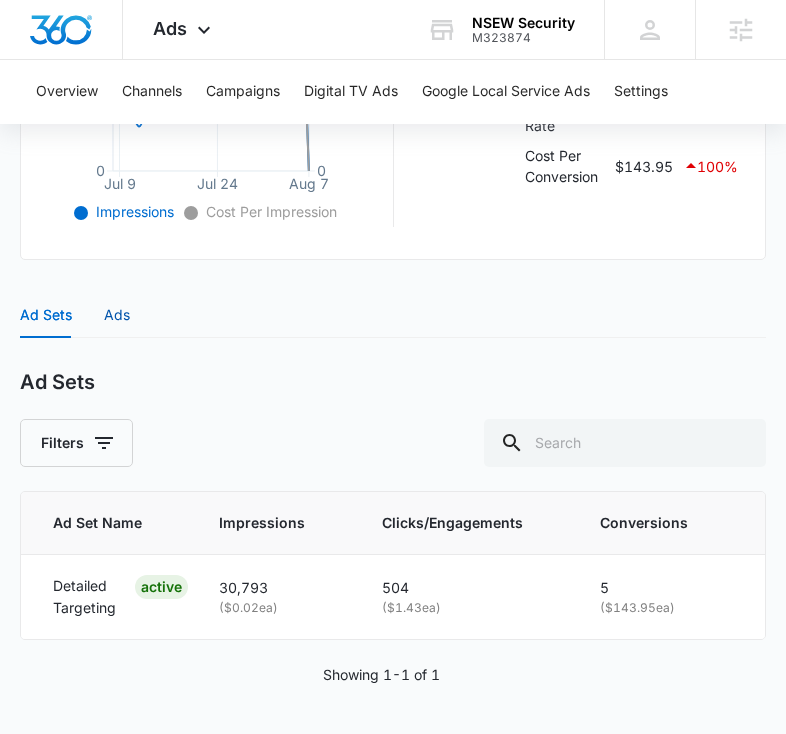 click on "Ads" at bounding box center [117, 315] 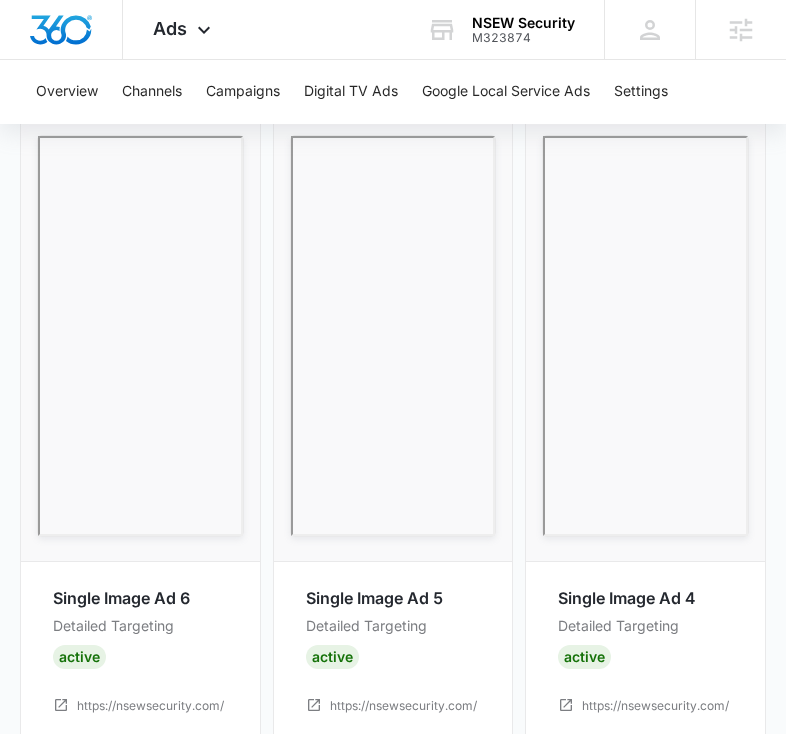 scroll, scrollTop: 1225, scrollLeft: 0, axis: vertical 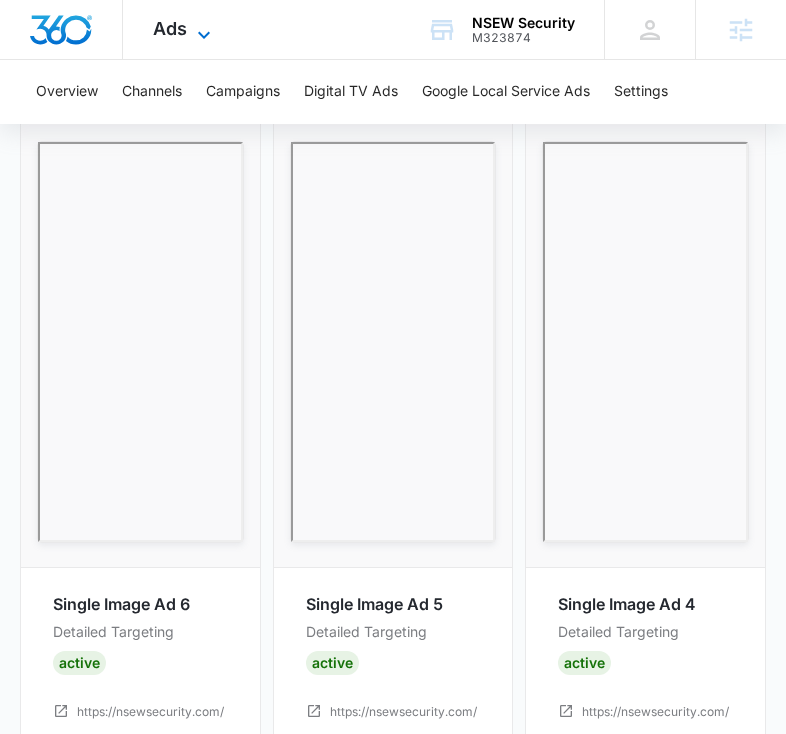 click on "Ads Apps Reputation Websites Forms CRM Email Social Shop Payments POS Content Ads Intelligence Files Brand Settings" at bounding box center (184, 29) 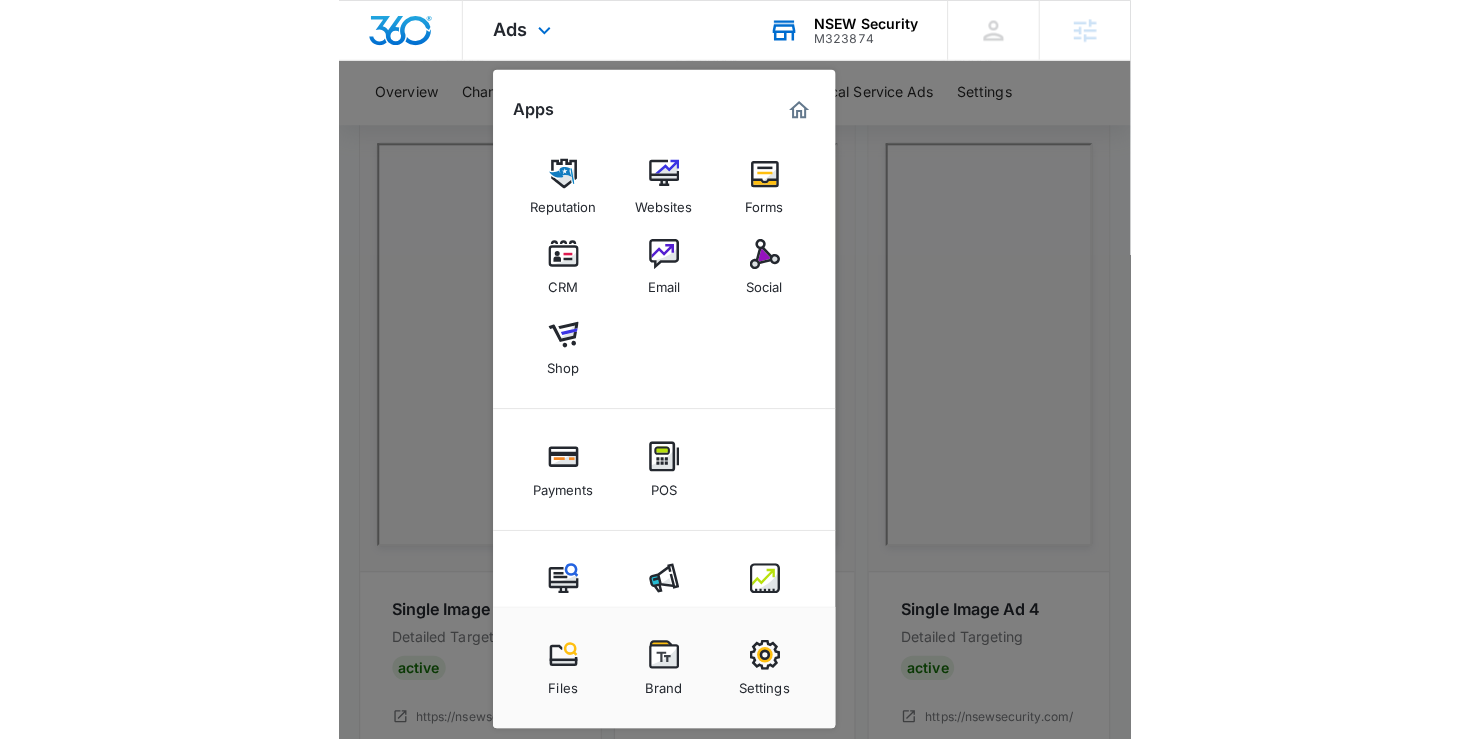 scroll, scrollTop: 1173, scrollLeft: 0, axis: vertical 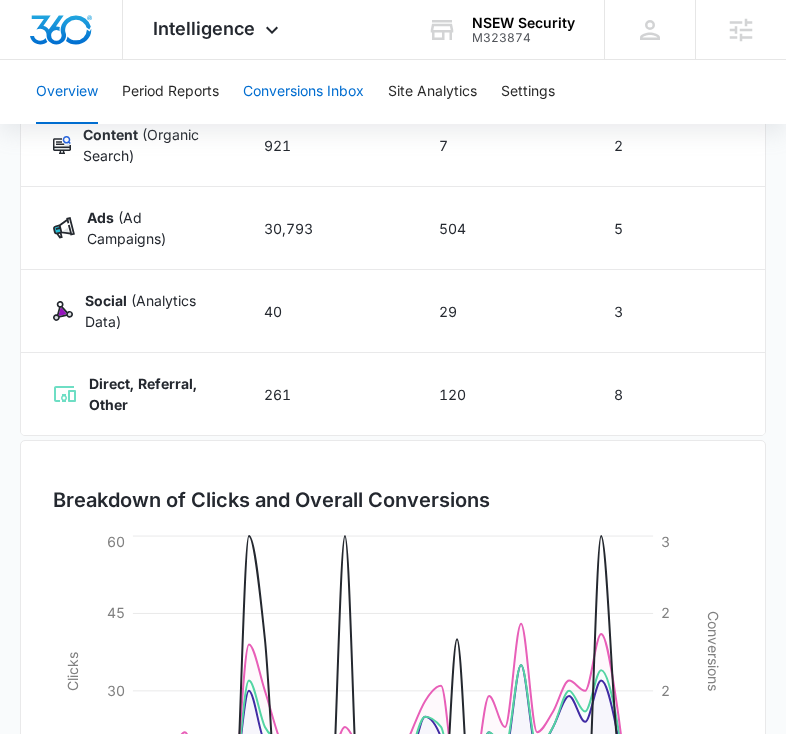 click on "Conversions Inbox" at bounding box center (303, 92) 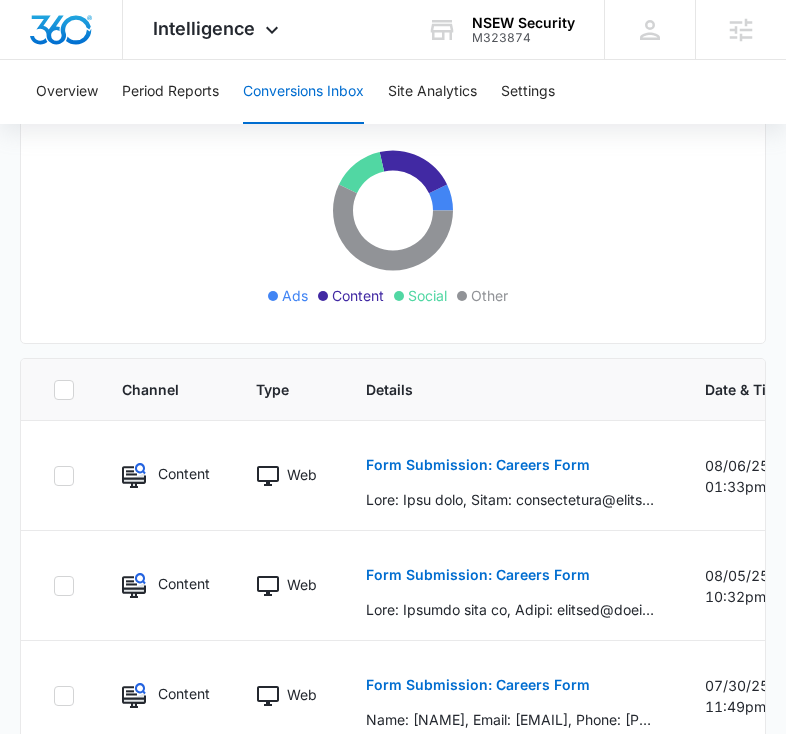 scroll, scrollTop: 1014, scrollLeft: 0, axis: vertical 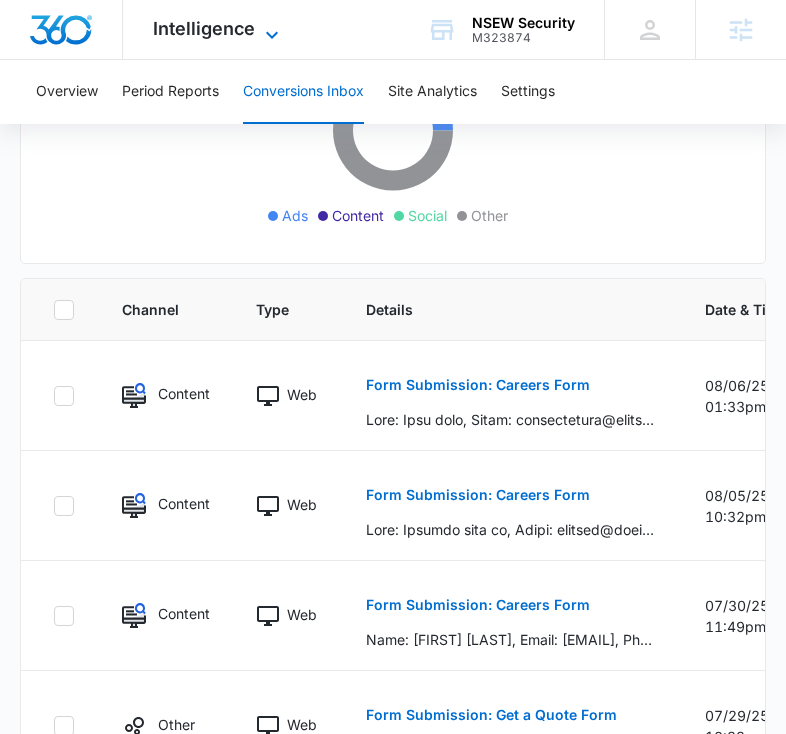 click 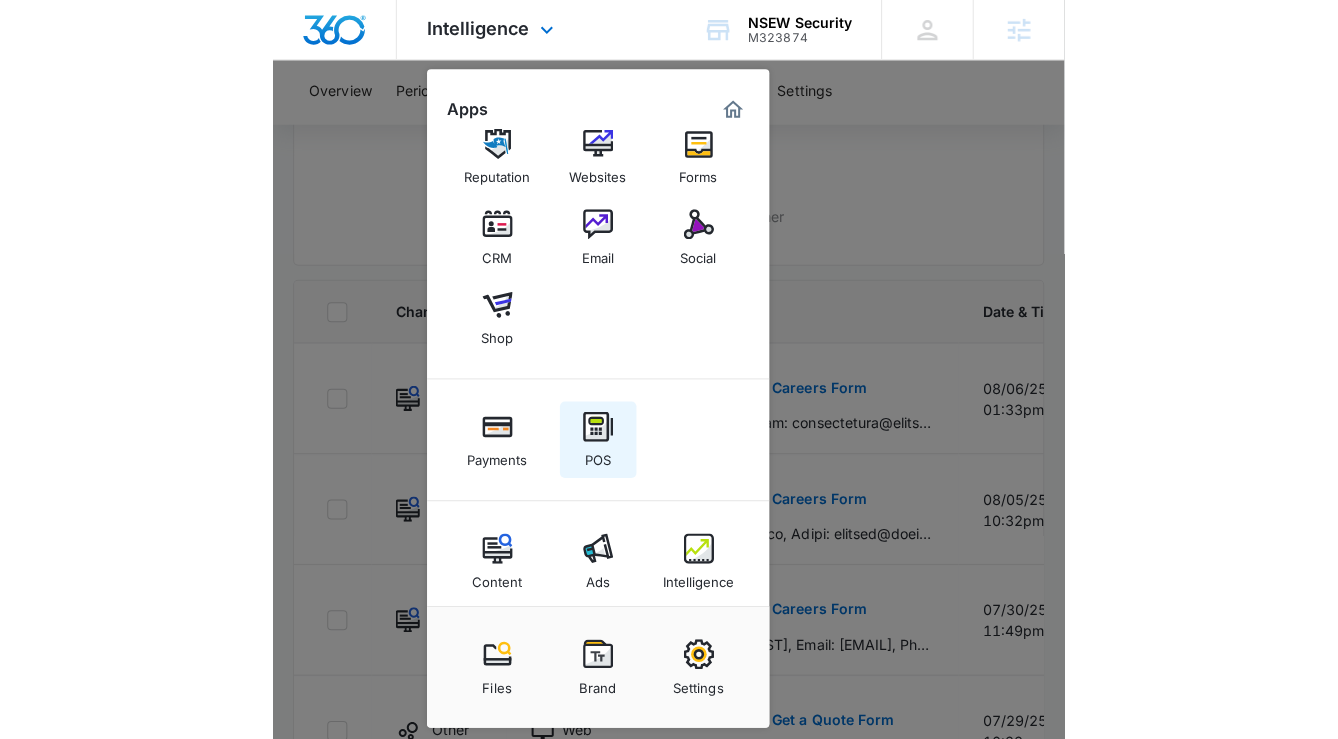 scroll, scrollTop: 37, scrollLeft: 0, axis: vertical 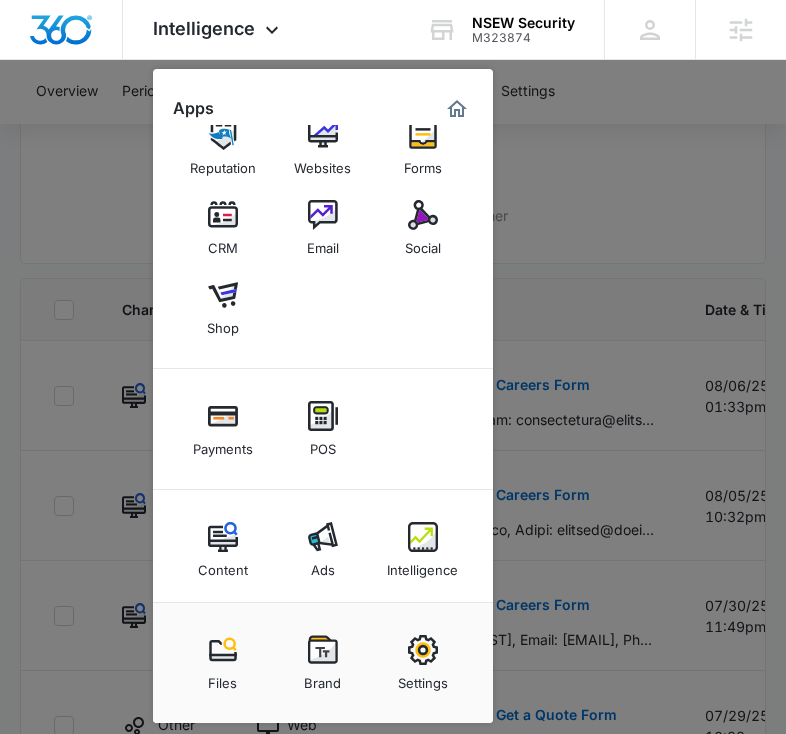 click at bounding box center [393, 367] 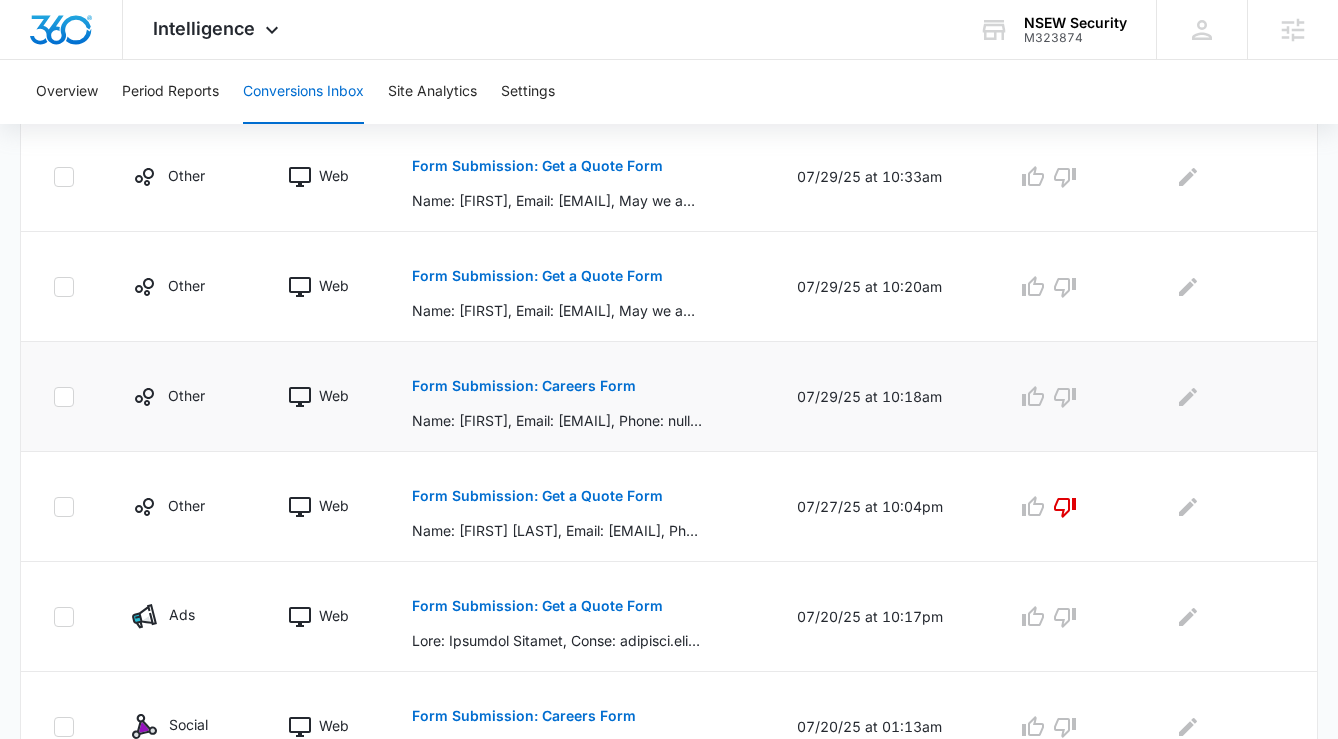 scroll, scrollTop: 813, scrollLeft: 0, axis: vertical 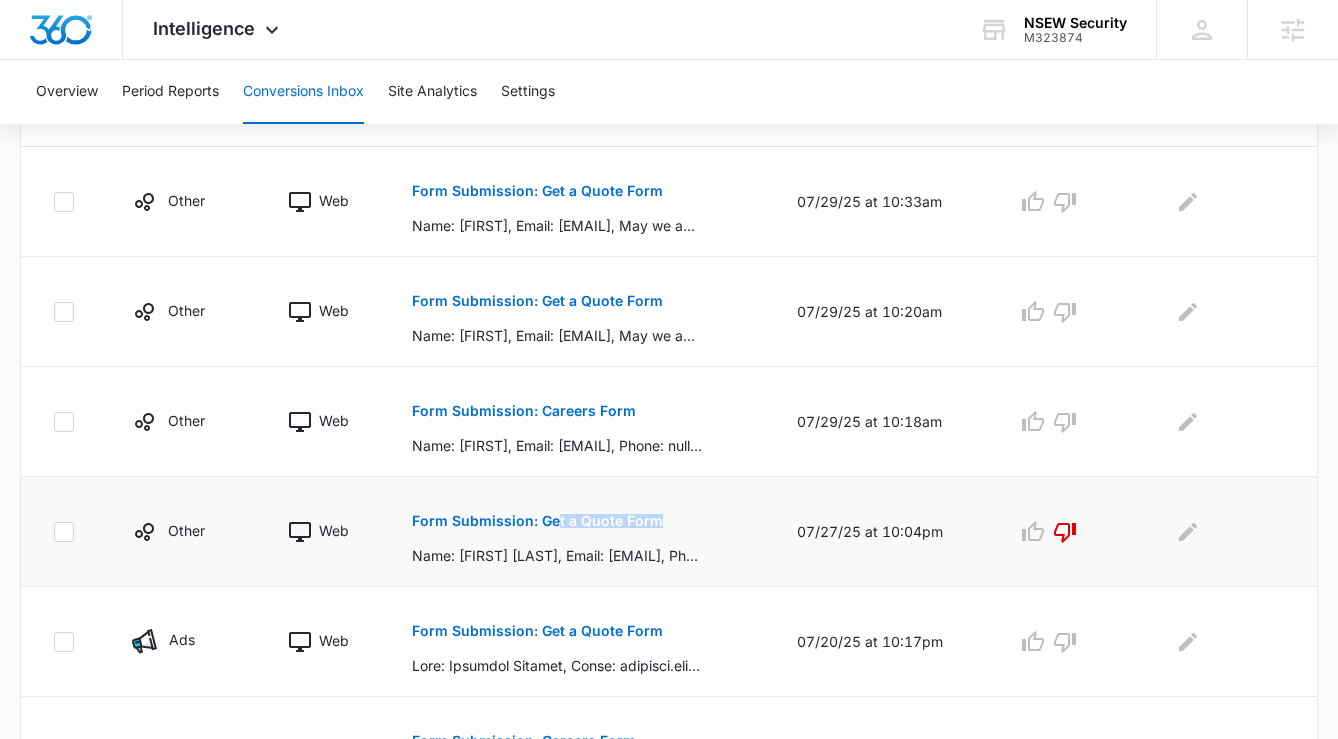 drag, startPoint x: 725, startPoint y: 518, endPoint x: 553, endPoint y: 515, distance: 172.02615 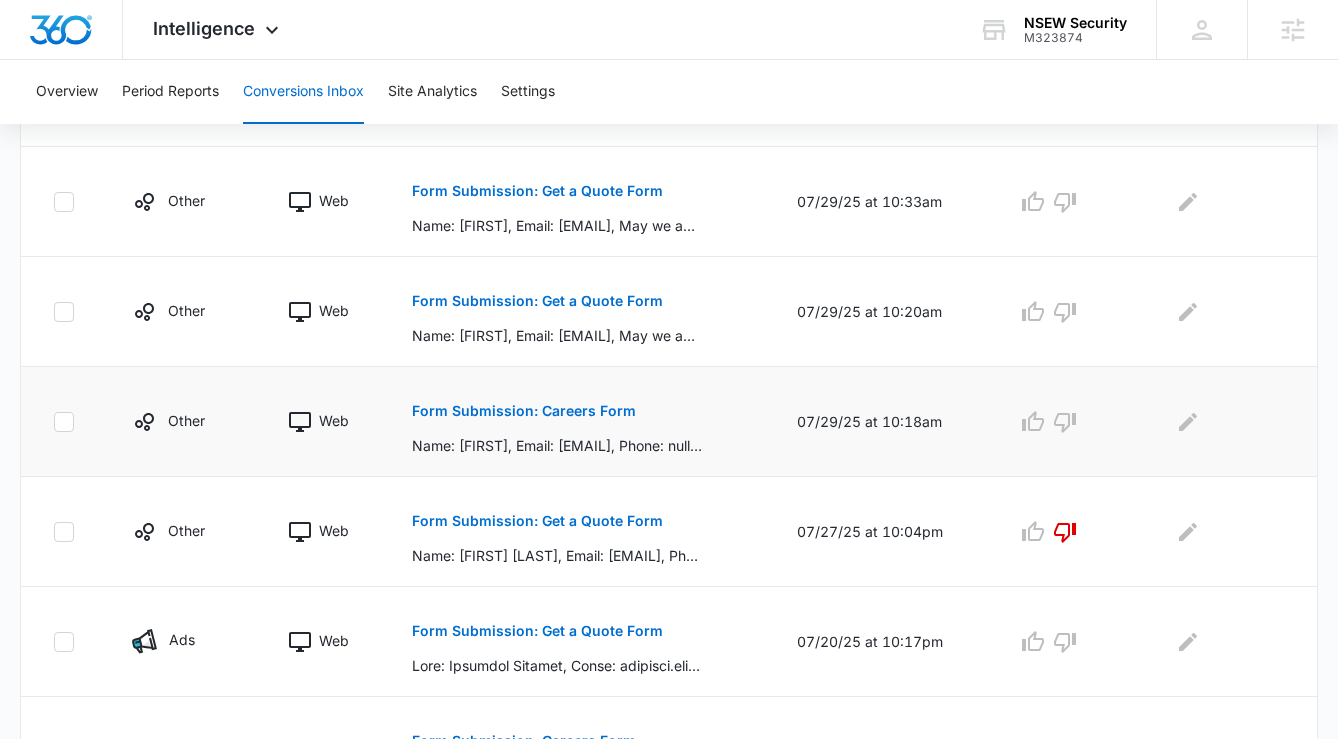 click on "Form Submission: Careers Form Name: test, Email: test@test.com, Phone: null, I hereby certify that the above information is correct: Agree, Tracking ID: 4QPPU-ElTgd-982d0-IyTKt, Program: other, Original Landing Page: https://nsewsecurity.com/, Referrer: https://nsewsecurity.com/" at bounding box center (580, 421) 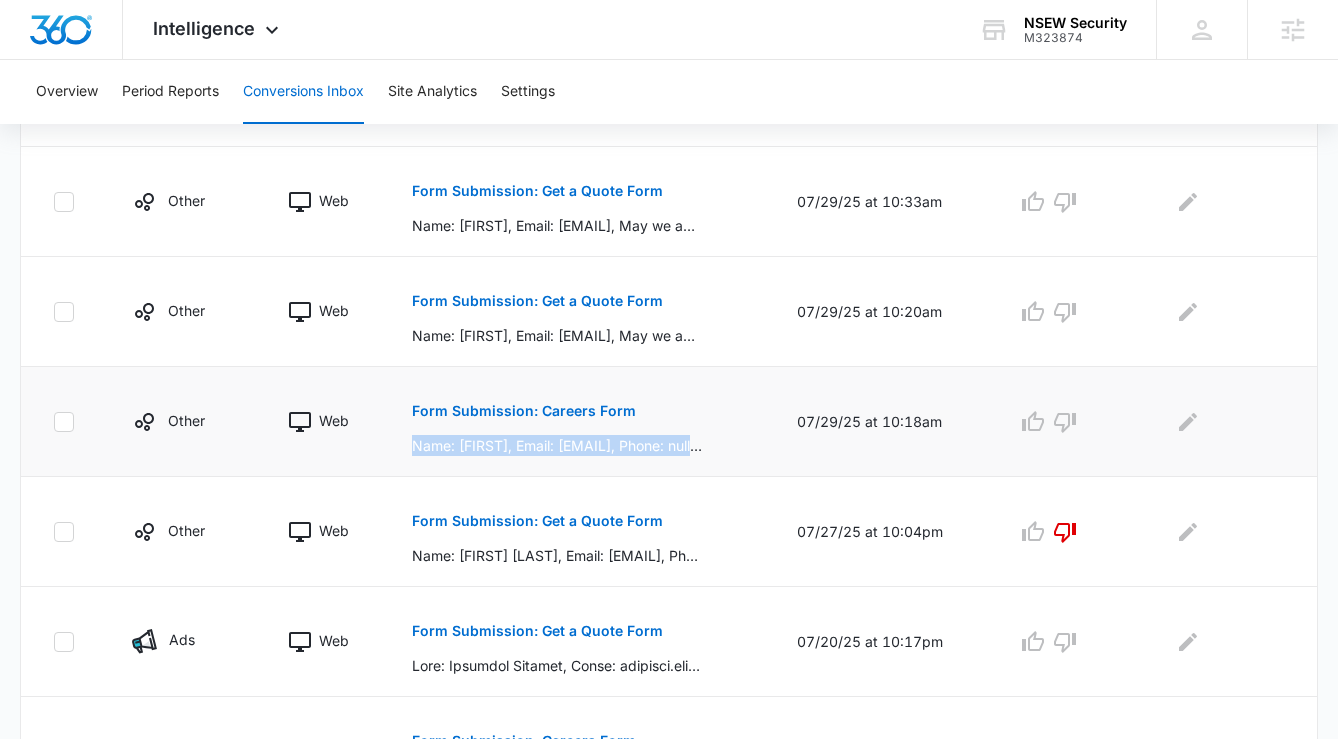 click on "Form Submission: Careers Form Name: test, Email: test@test.com, Phone: null, I hereby certify that the above information is correct: Agree, Tracking ID: 4QPPU-ElTgd-982d0-IyTKt, Program: other, Original Landing Page: https://nsewsecurity.com/, Referrer: https://nsewsecurity.com/" at bounding box center (580, 421) 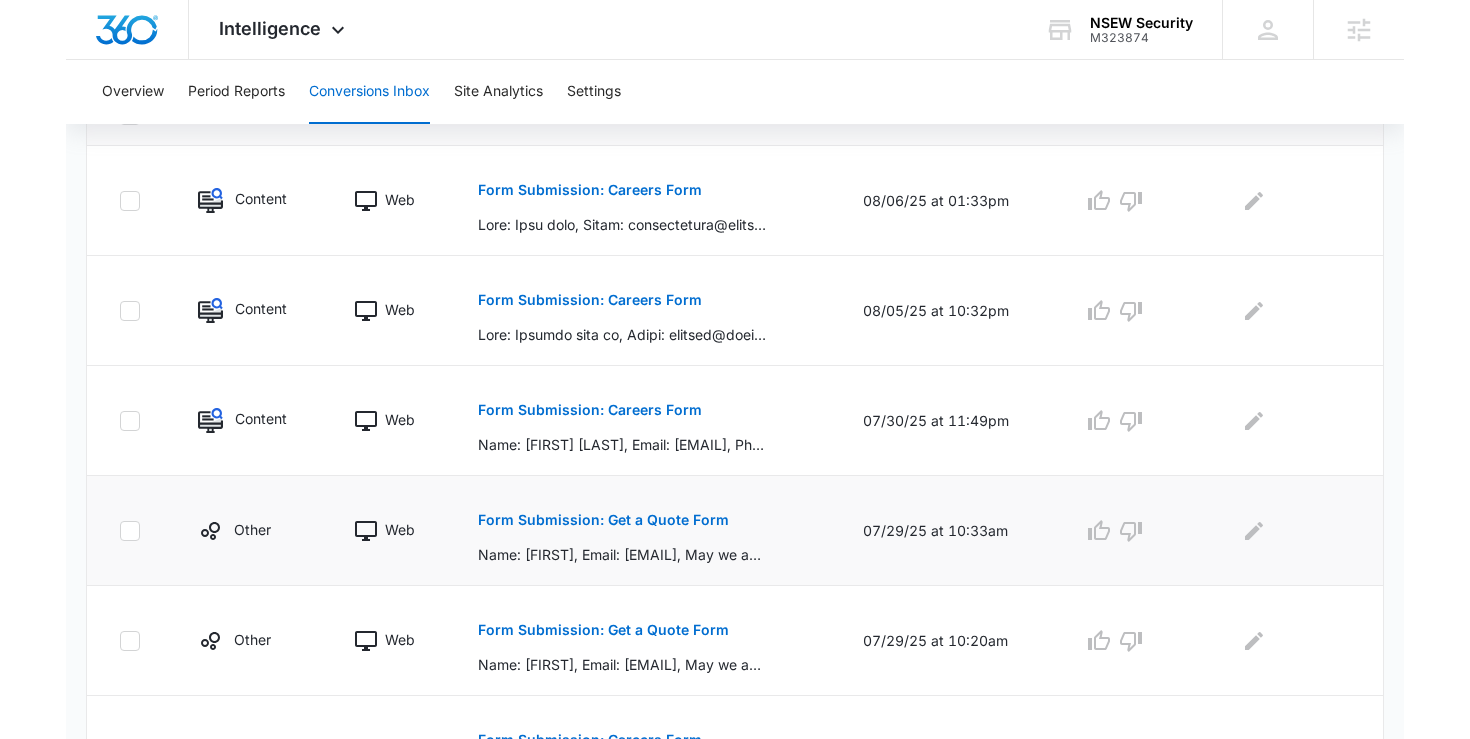 scroll, scrollTop: 451, scrollLeft: 0, axis: vertical 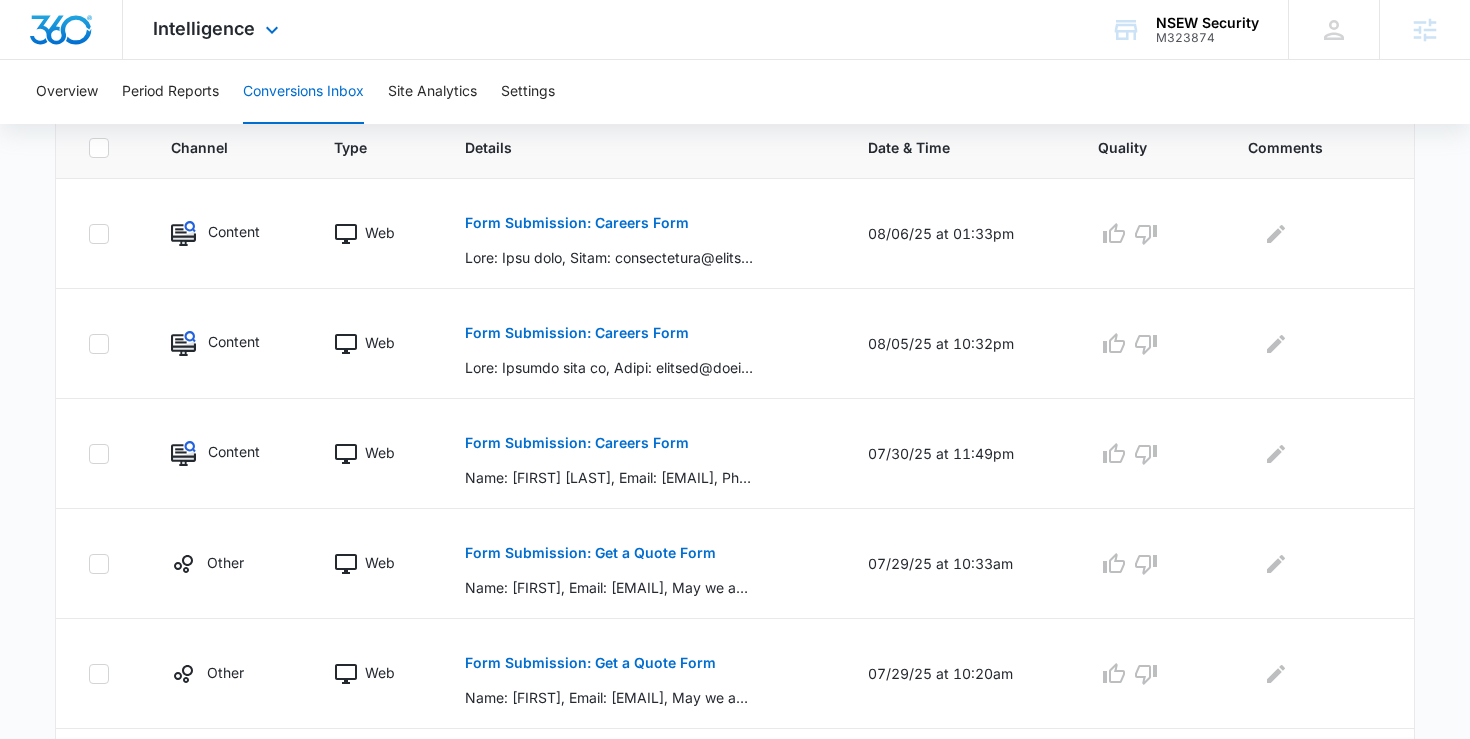 click on "Intelligence Apps Reputation Websites Forms CRM Email Social Shop Payments POS Content Ads Intelligence Files Brand Settings" at bounding box center (218, 29) 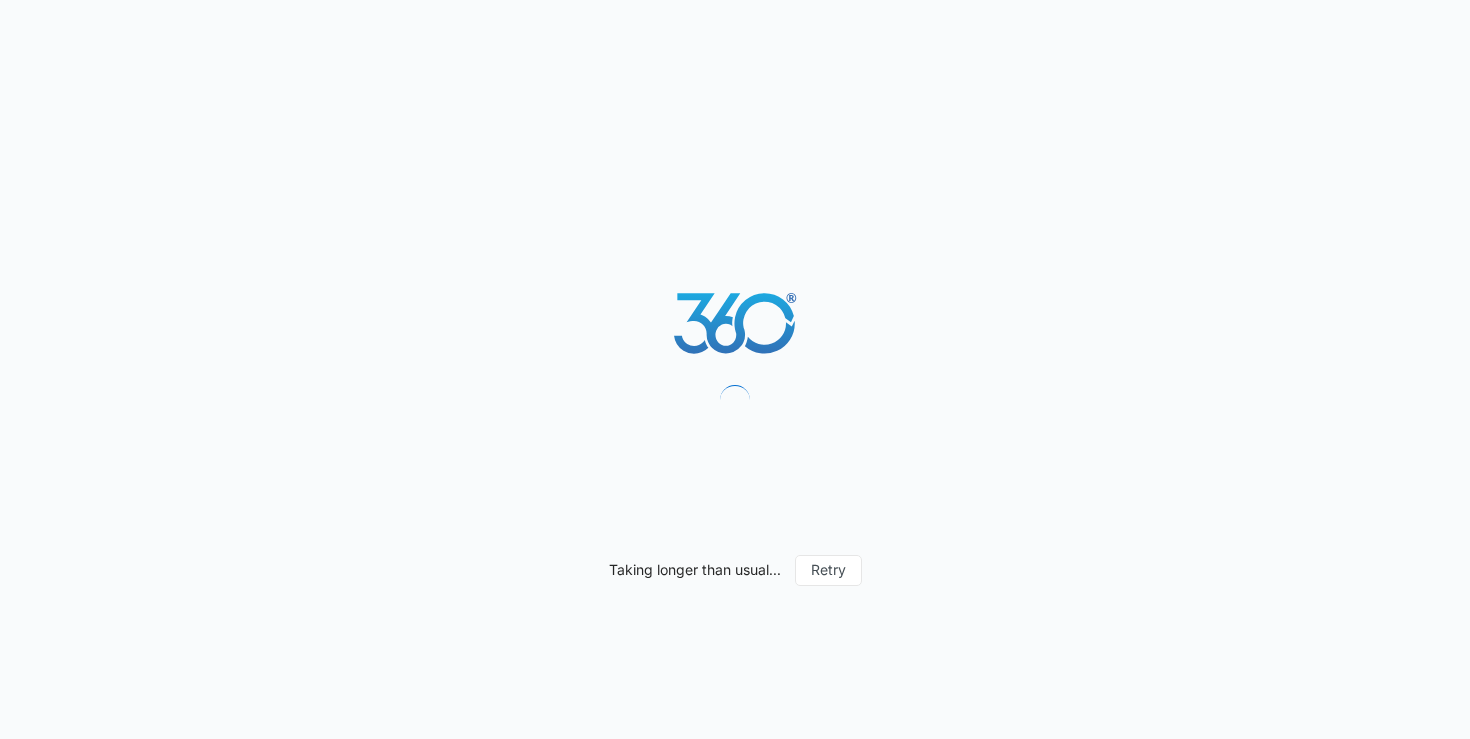 scroll, scrollTop: 0, scrollLeft: 0, axis: both 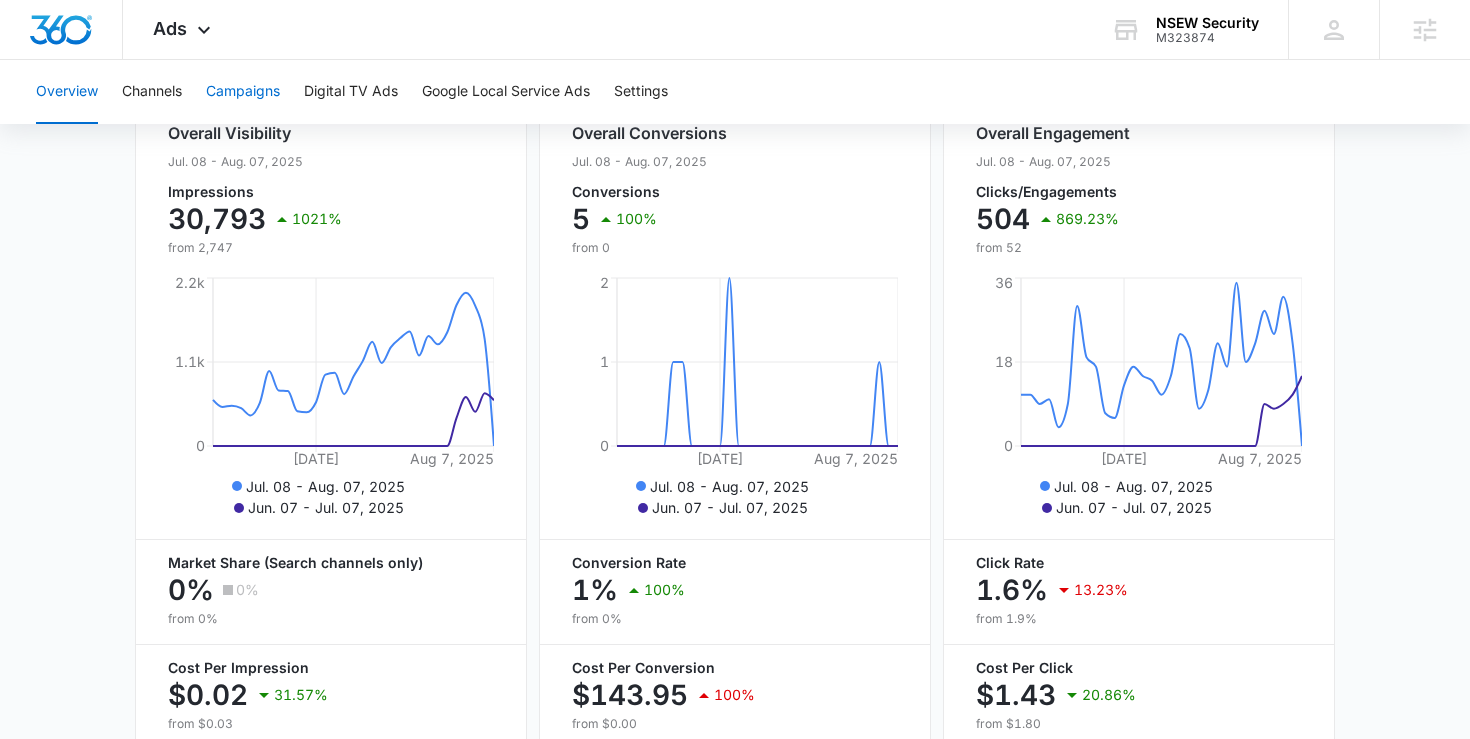 click on "Campaigns" at bounding box center (243, 92) 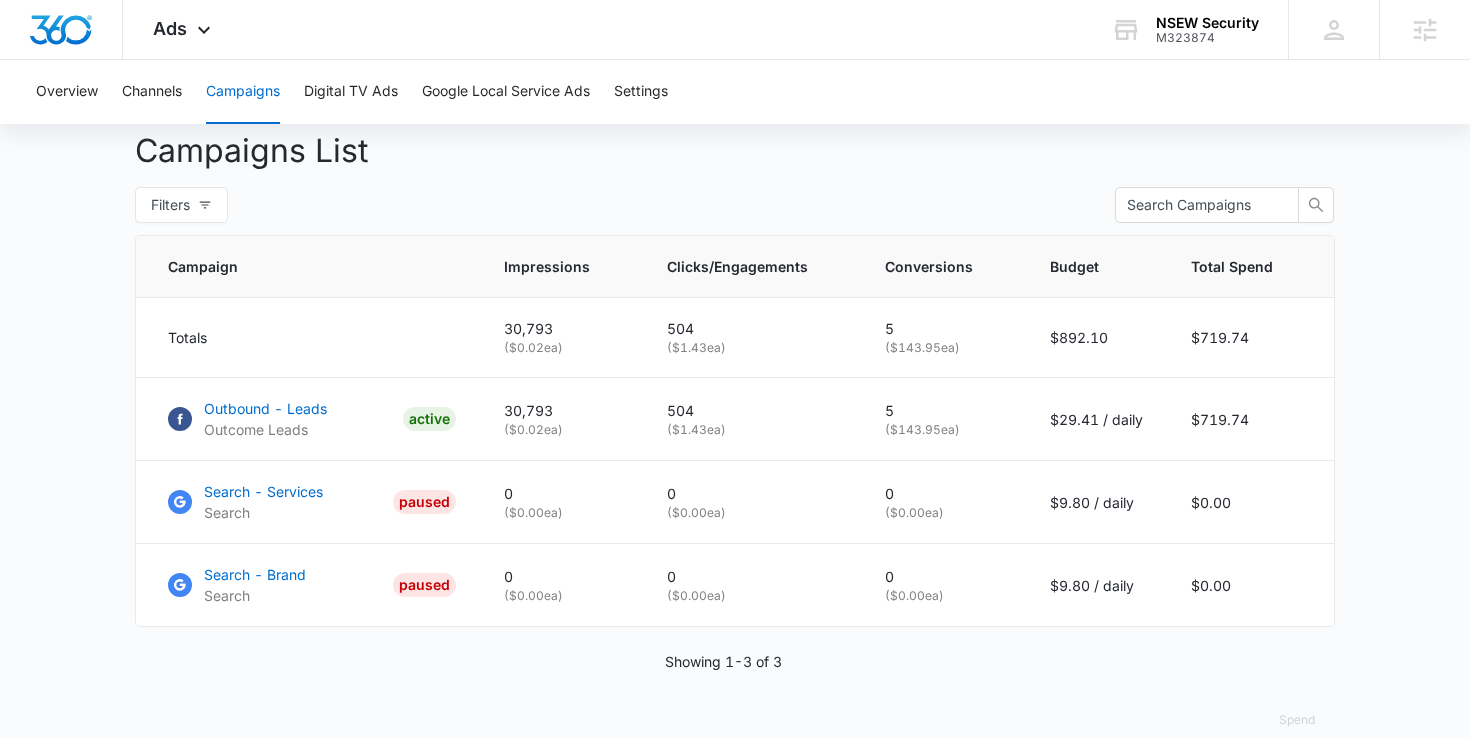 scroll, scrollTop: 770, scrollLeft: 0, axis: vertical 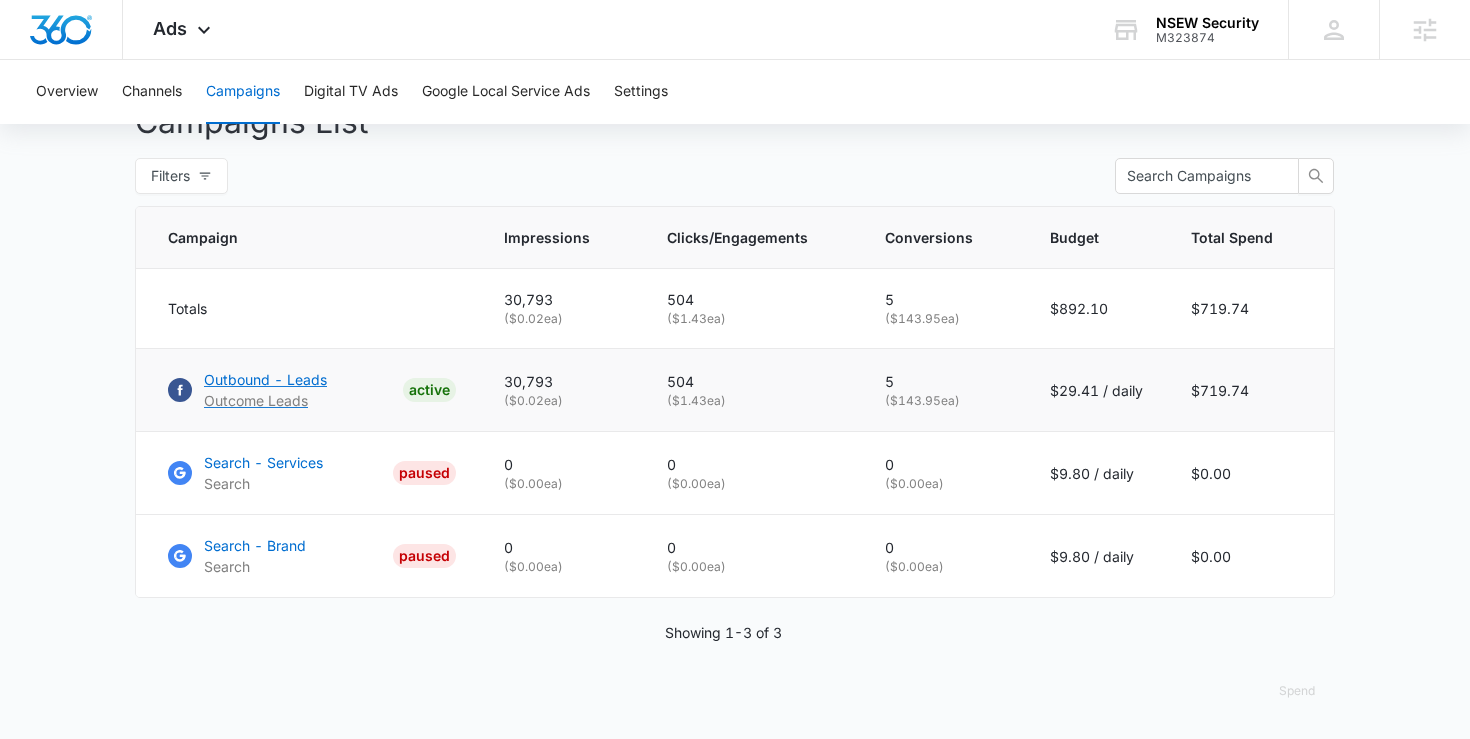 click on "Outbound - Leads" at bounding box center [265, 379] 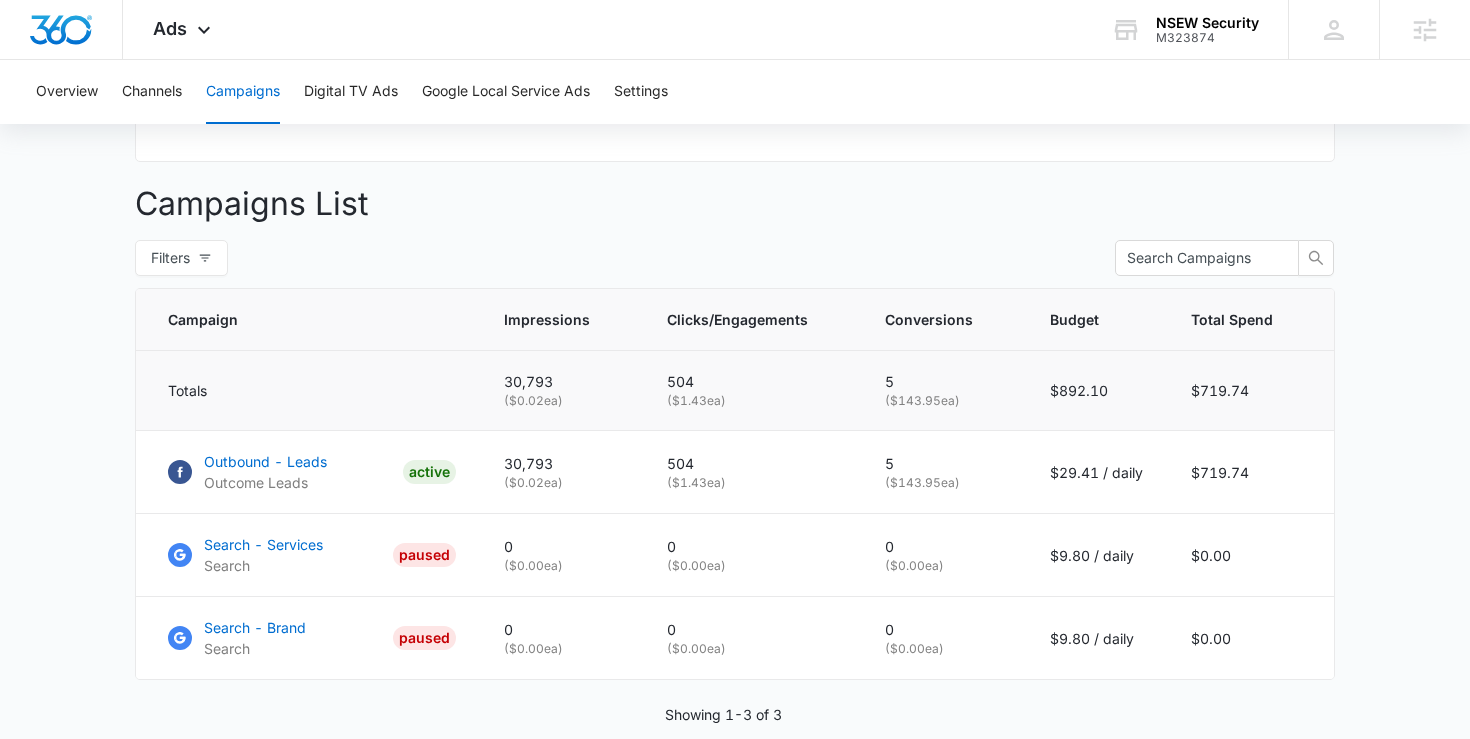 scroll, scrollTop: 648, scrollLeft: 0, axis: vertical 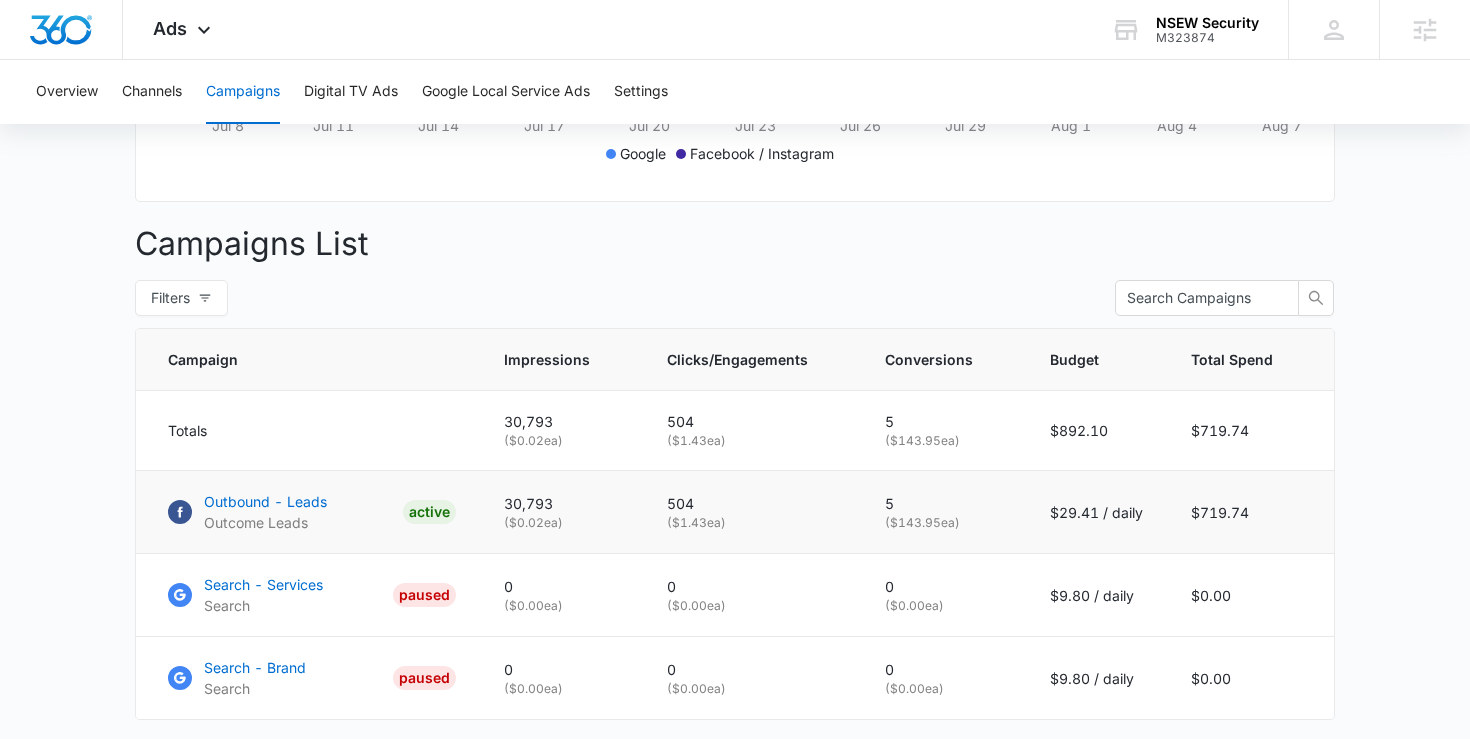 drag, startPoint x: 997, startPoint y: 523, endPoint x: 877, endPoint y: 494, distance: 123.454445 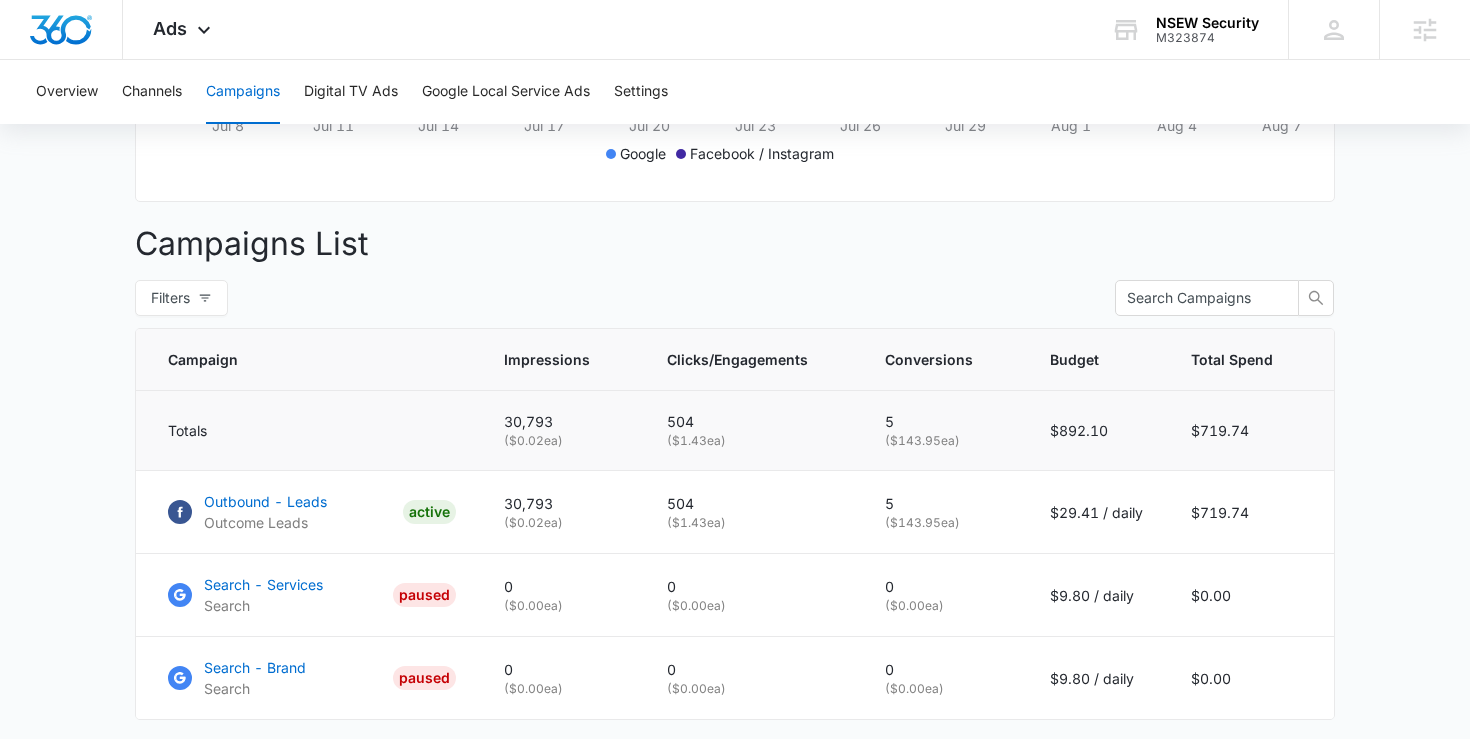 click on "504" at bounding box center (752, 421) 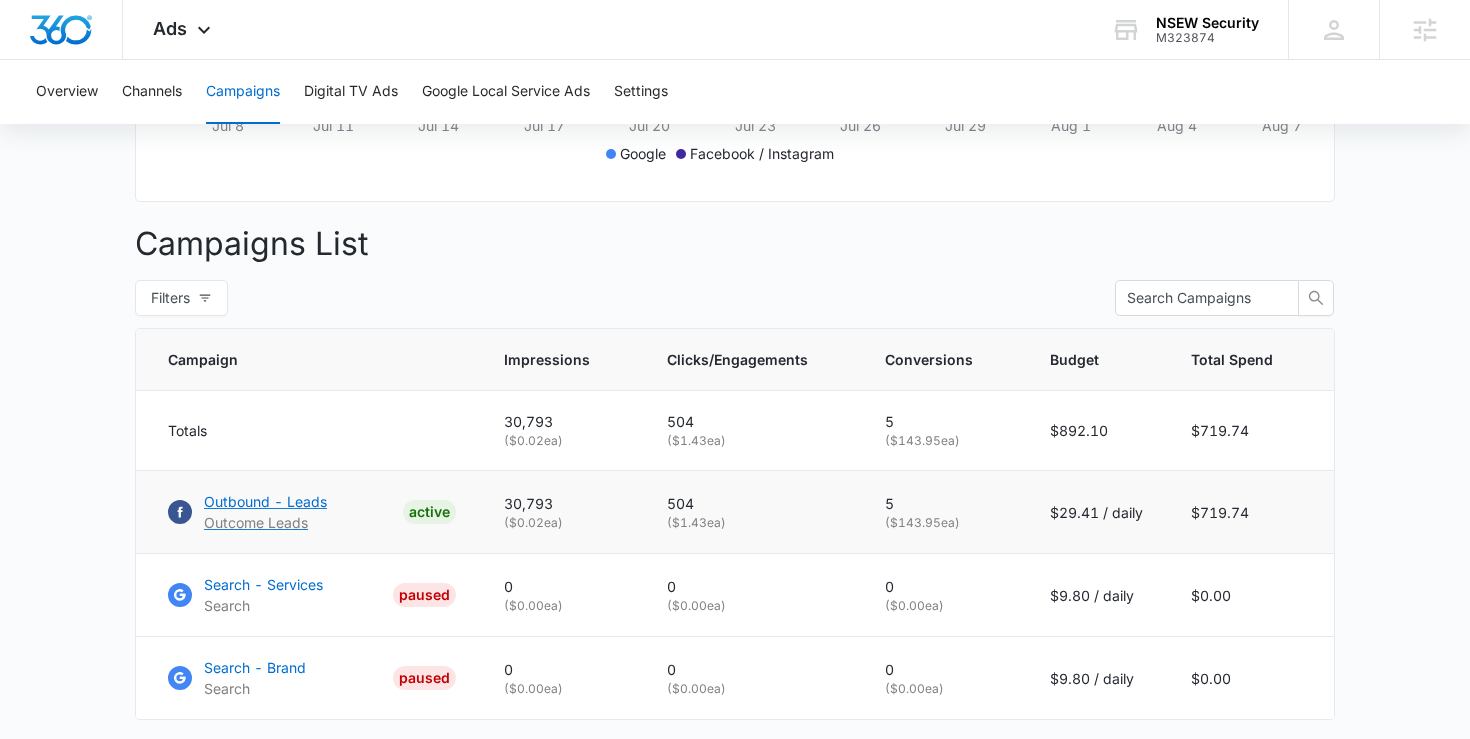 click on "Outbound - Leads" at bounding box center [265, 501] 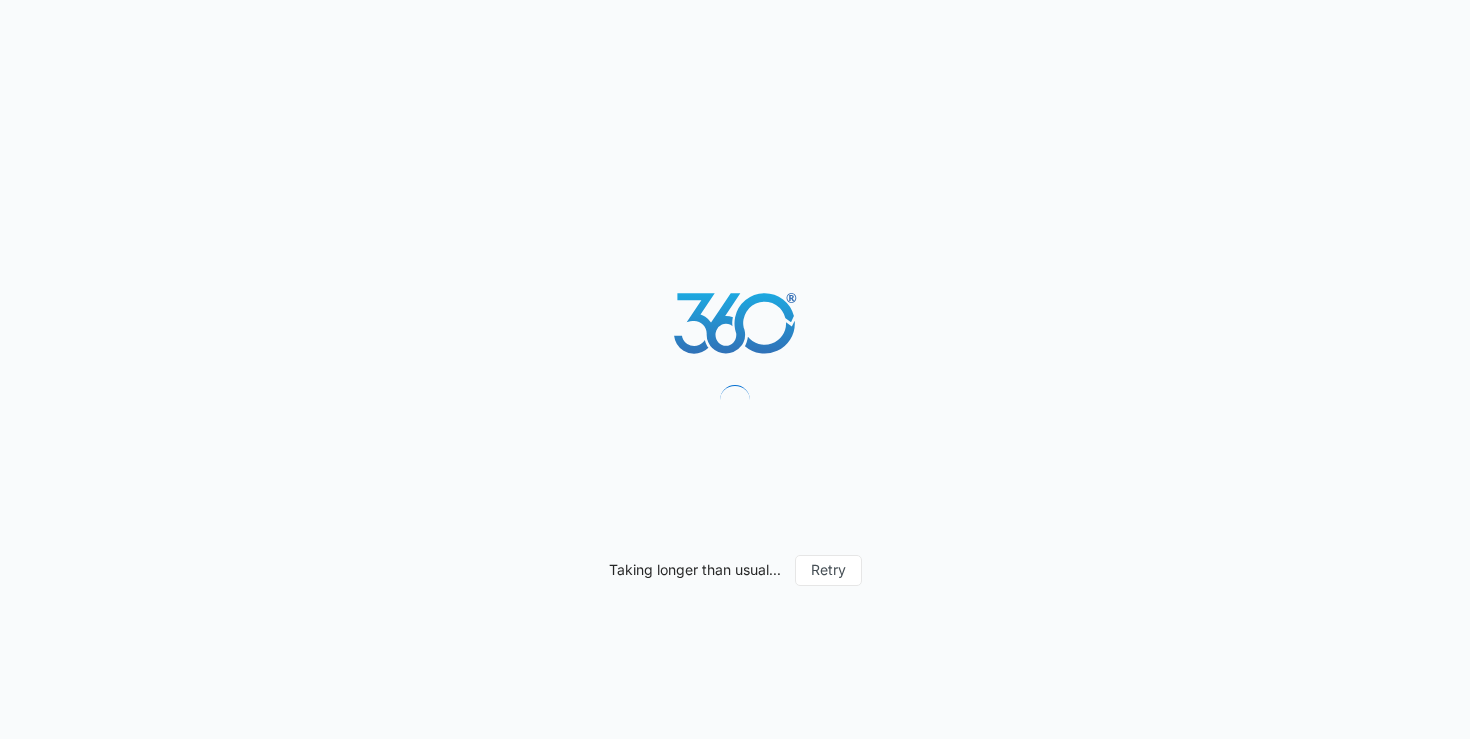 scroll, scrollTop: 0, scrollLeft: 0, axis: both 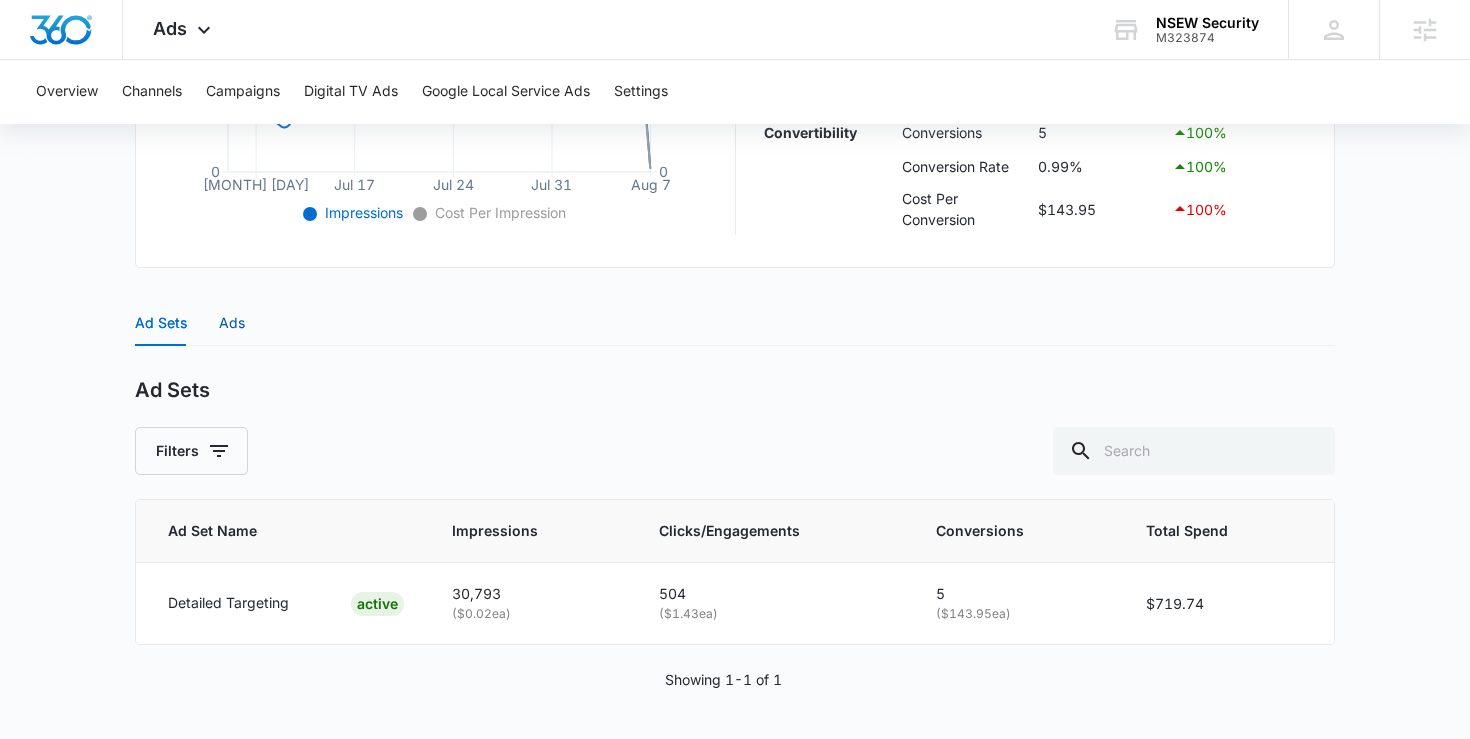 click on "Ads" at bounding box center [232, 323] 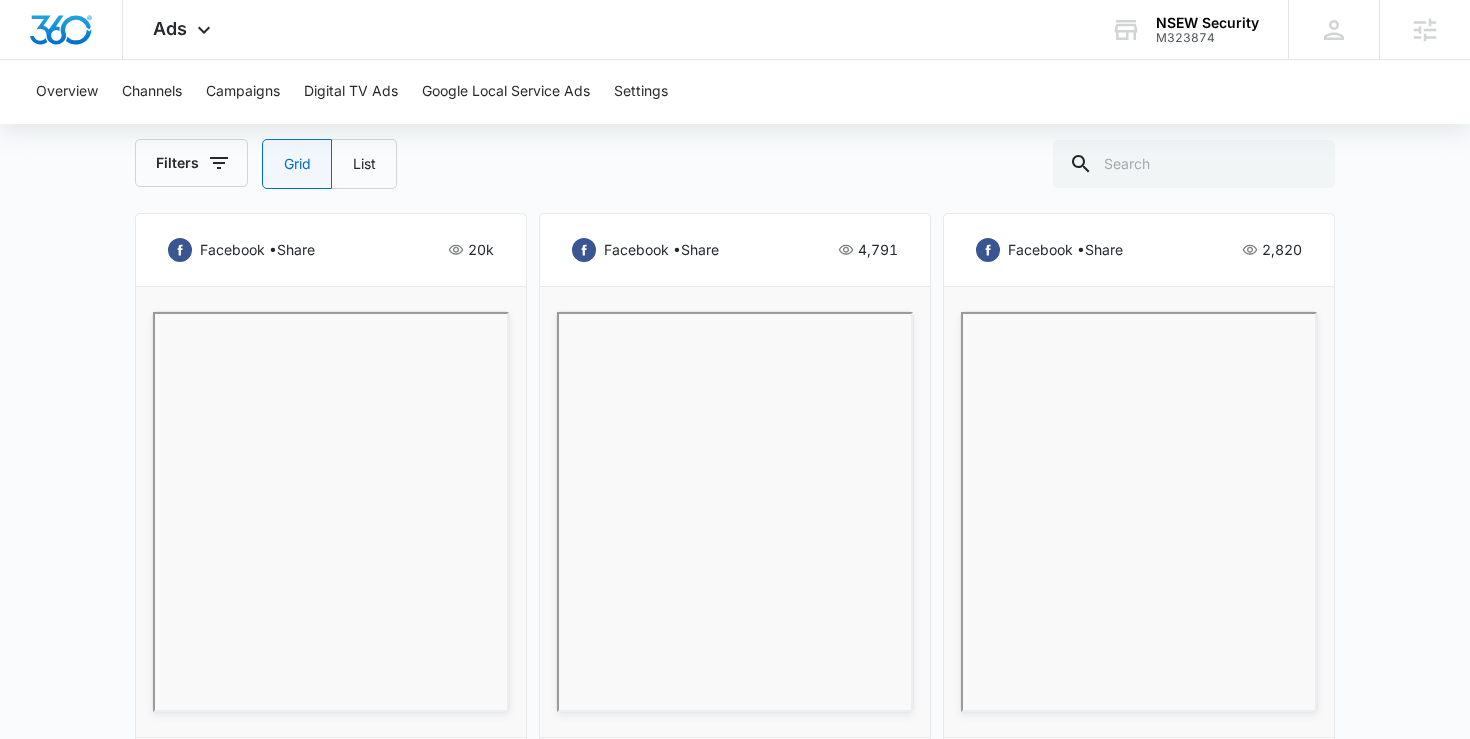 scroll, scrollTop: 1075, scrollLeft: 0, axis: vertical 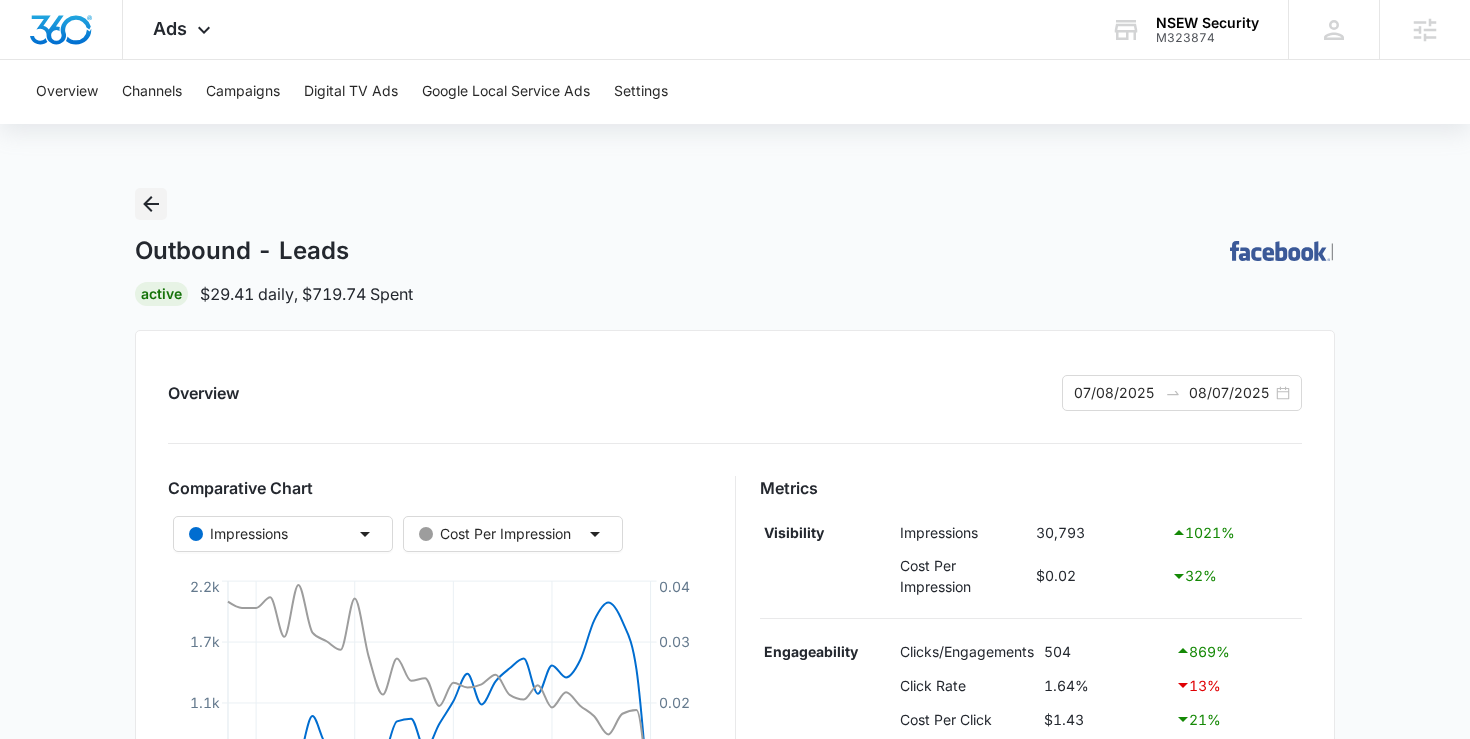 click at bounding box center [151, 204] 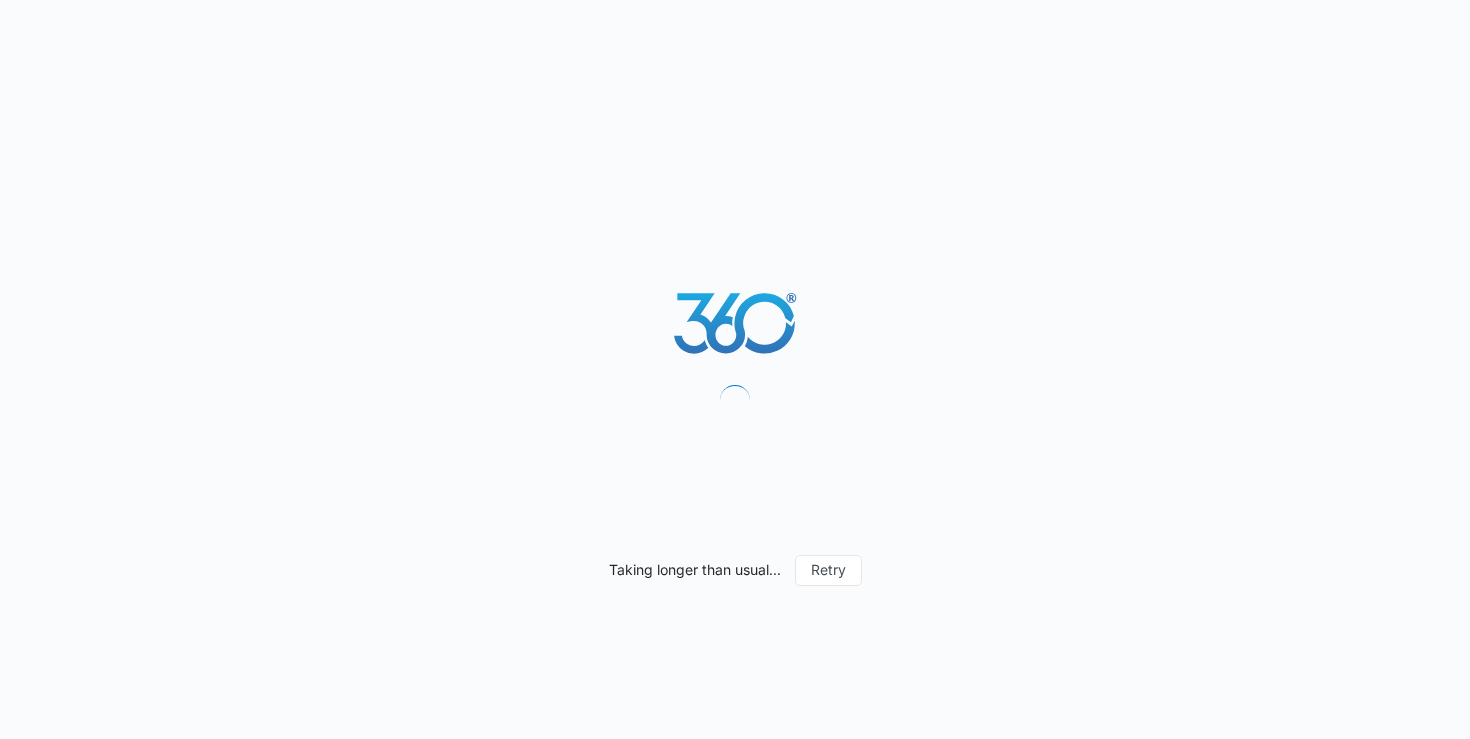 scroll, scrollTop: 0, scrollLeft: 0, axis: both 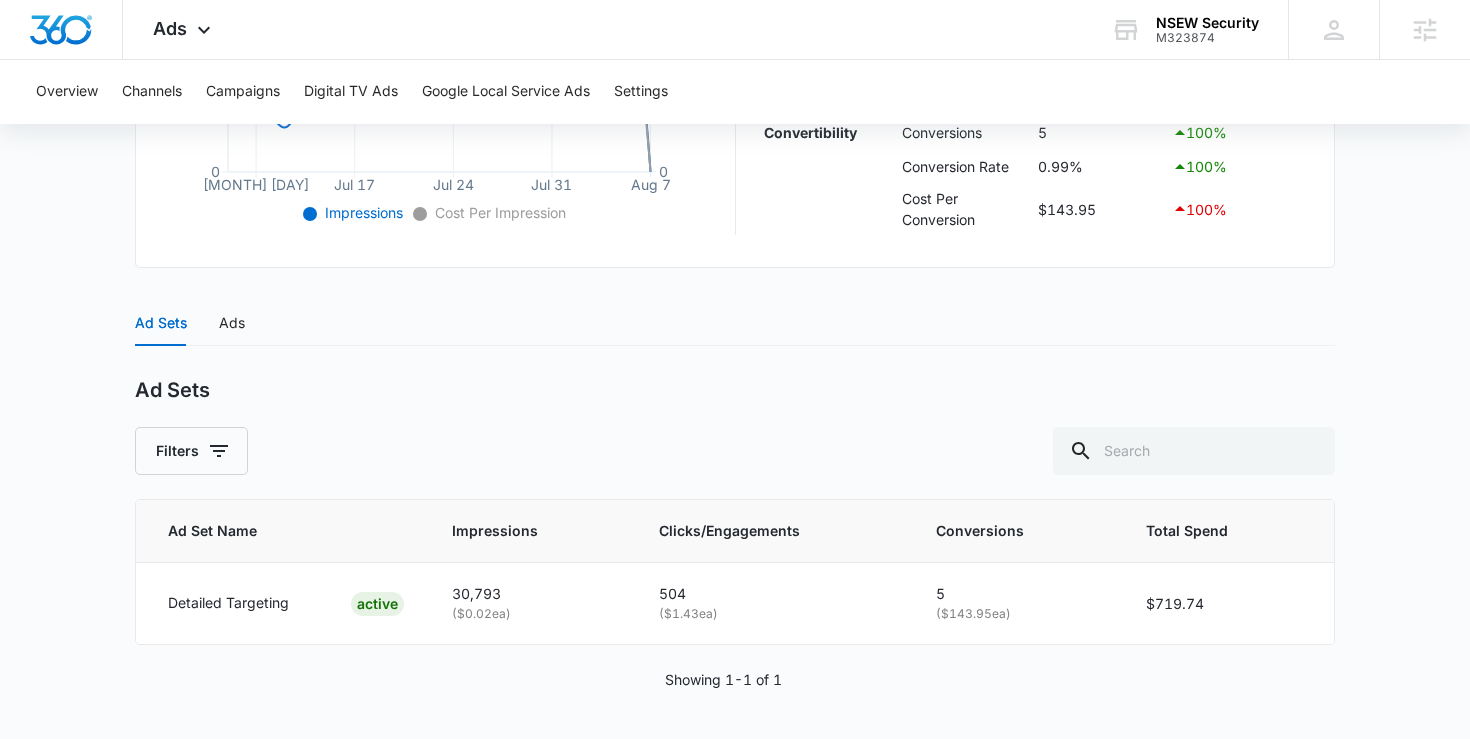 click on "Ad Sets Ads" at bounding box center (735, 323) 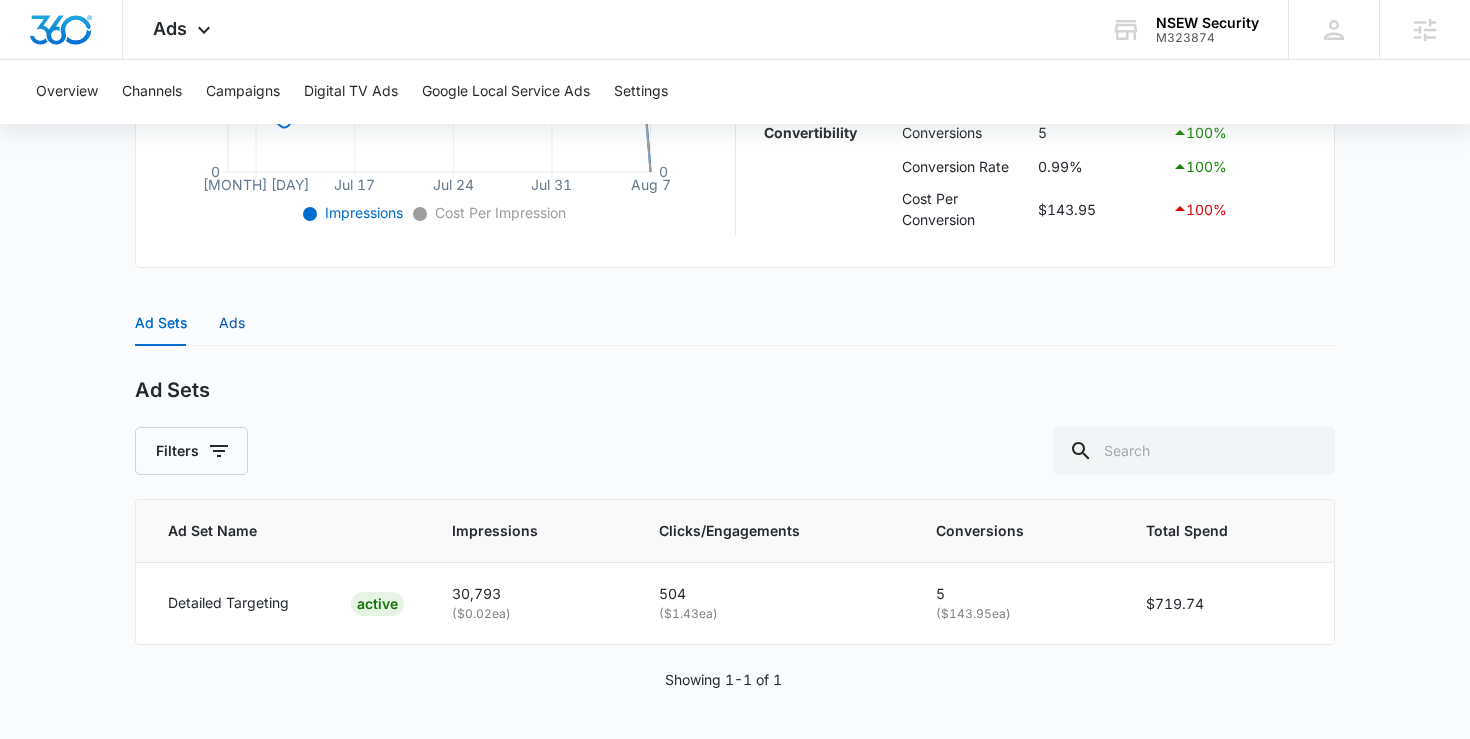click on "Ads" at bounding box center (232, 323) 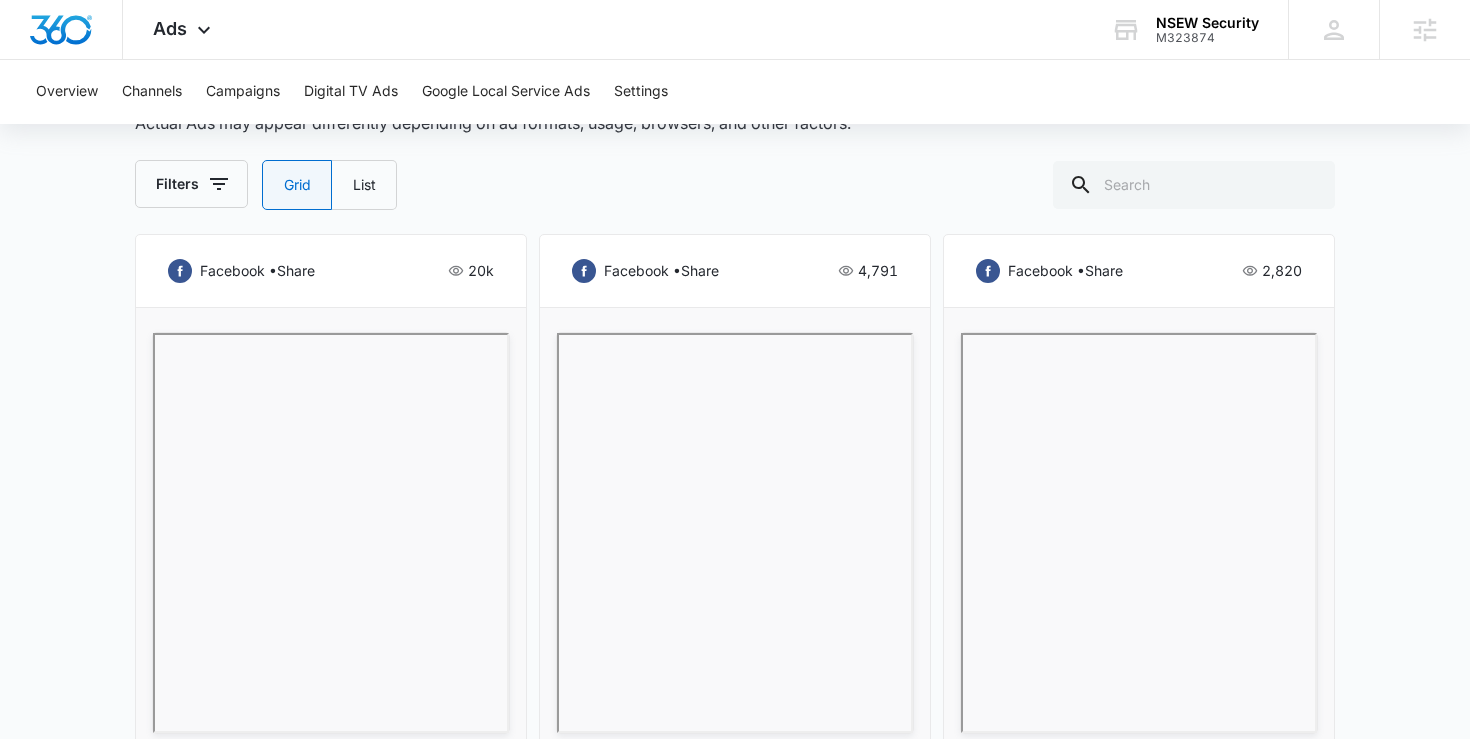 scroll, scrollTop: 1039, scrollLeft: 0, axis: vertical 